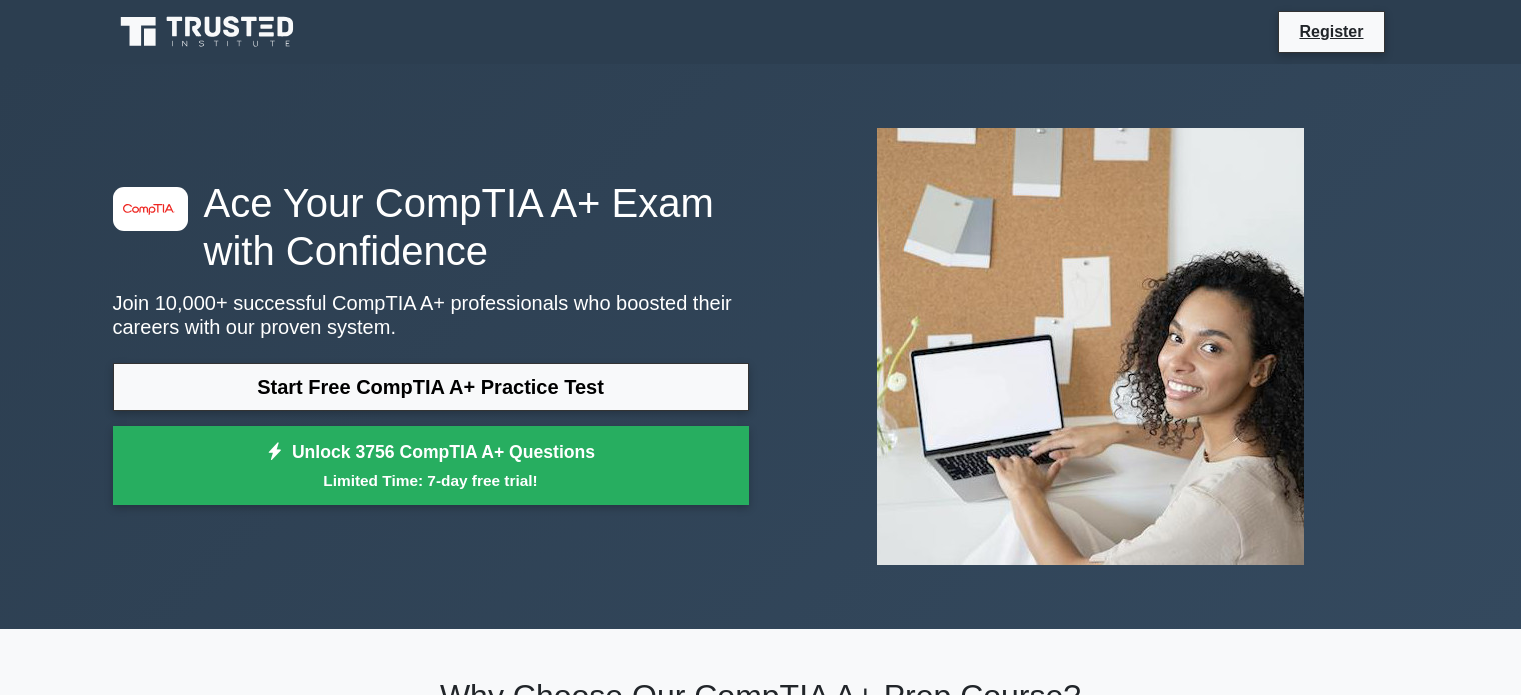 scroll, scrollTop: 0, scrollLeft: 0, axis: both 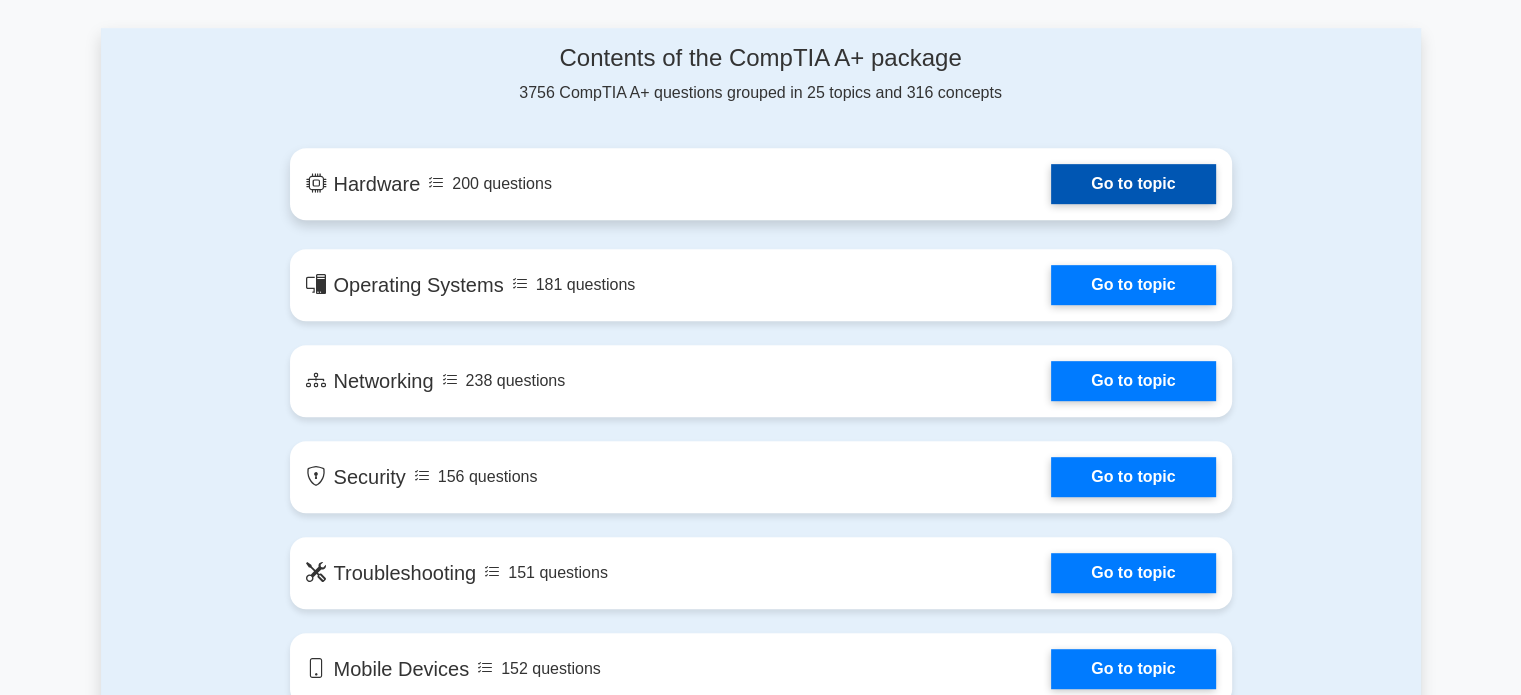 click on "Go to topic" at bounding box center (1133, 184) 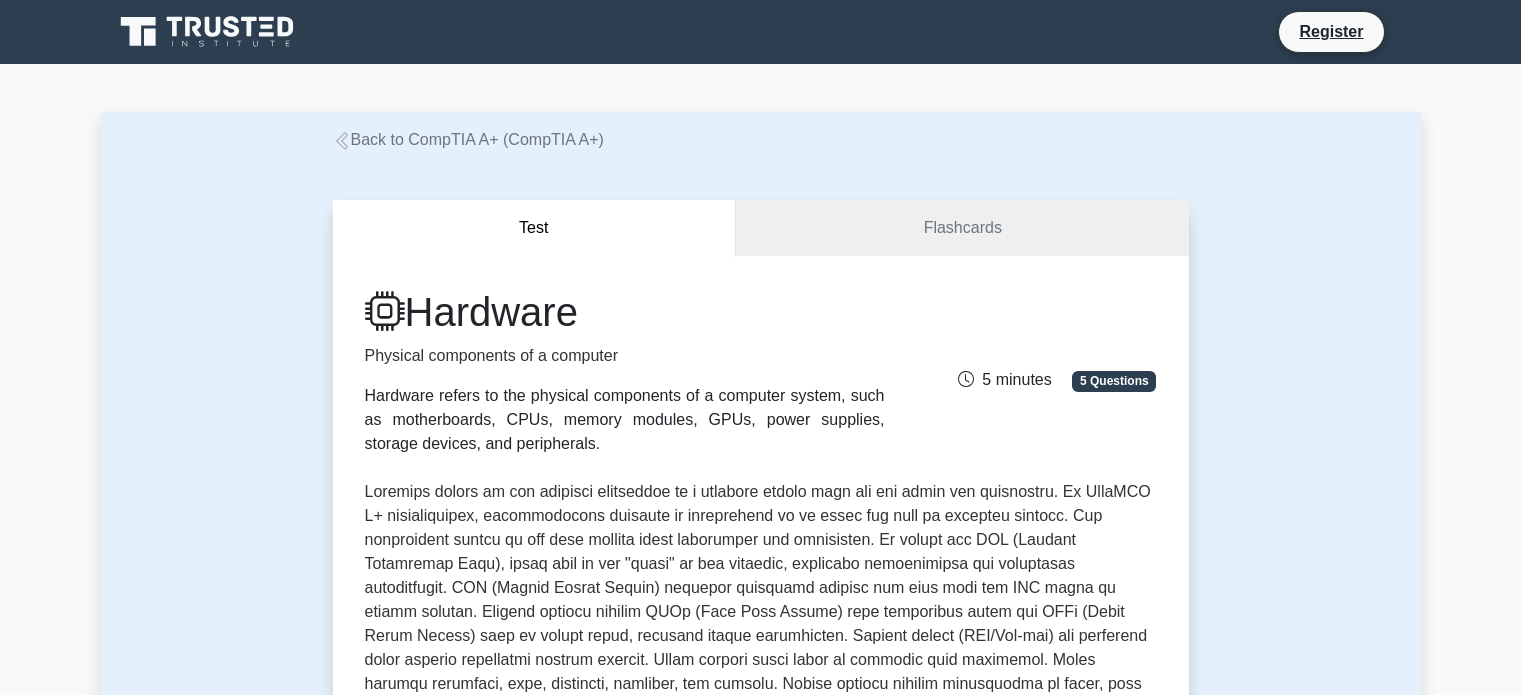 scroll, scrollTop: 0, scrollLeft: 0, axis: both 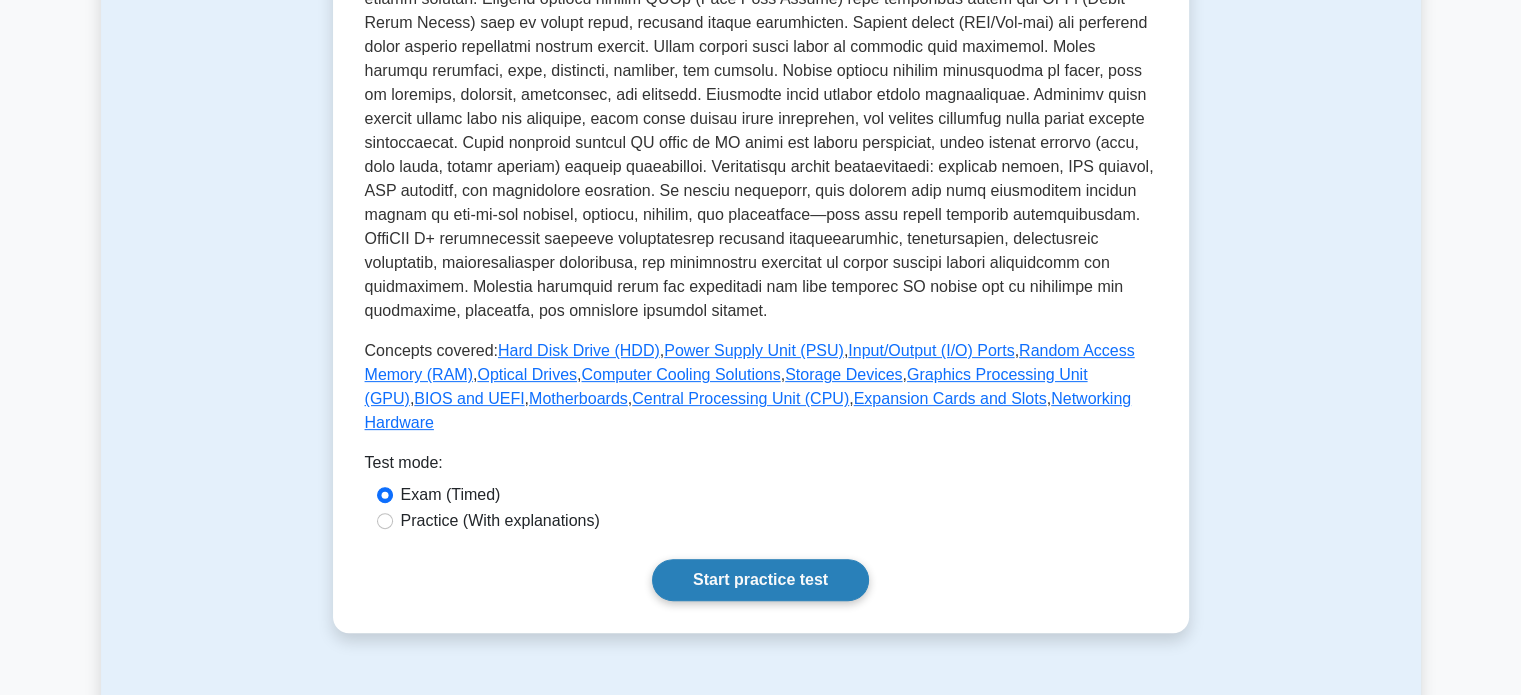 click on "Start practice test" at bounding box center [760, 580] 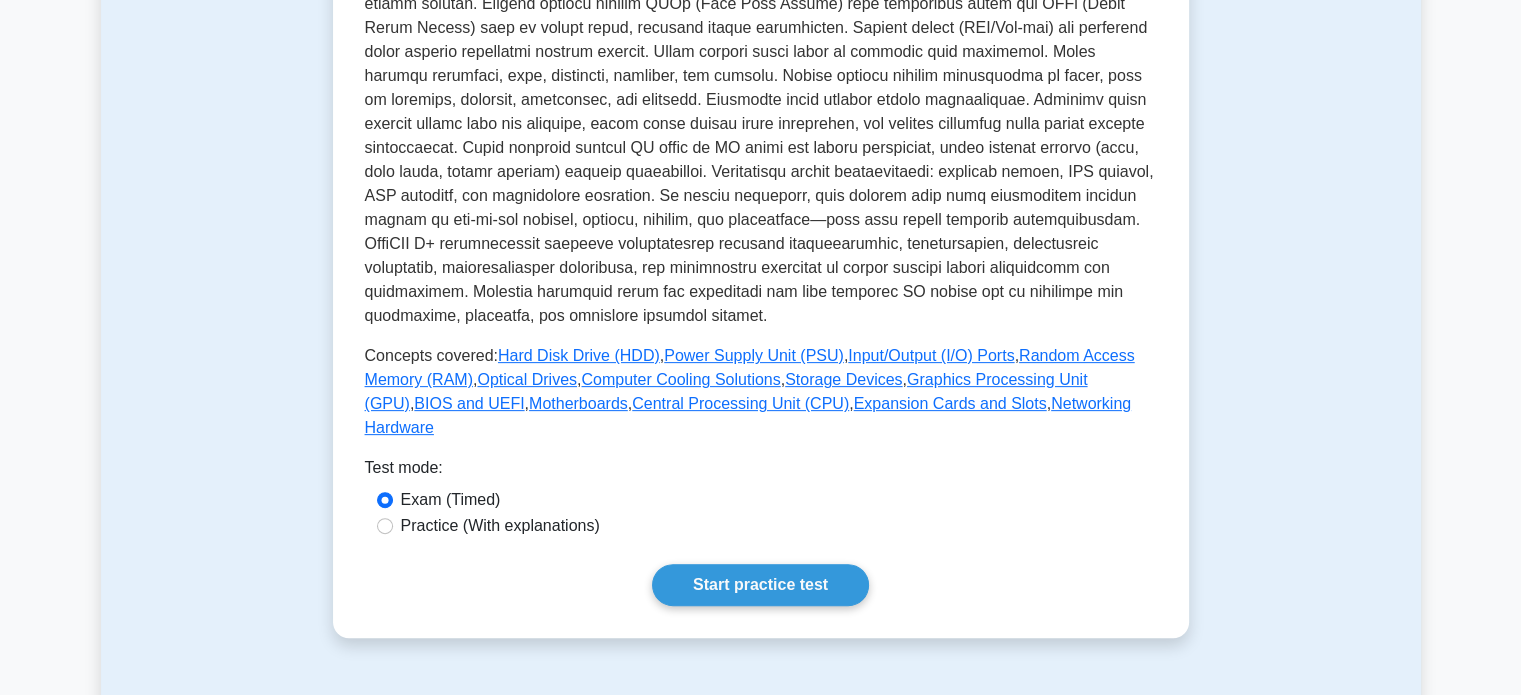 scroll, scrollTop: 0, scrollLeft: 0, axis: both 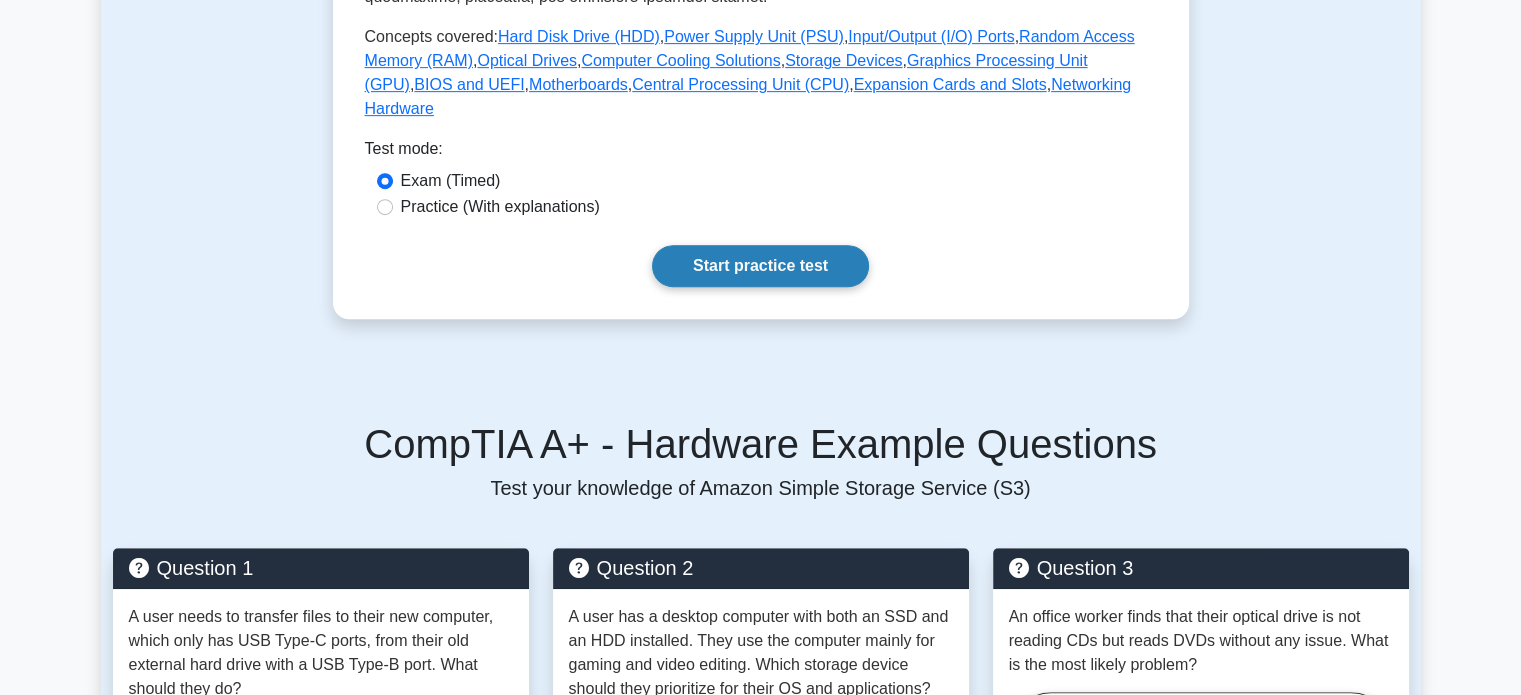 click on "Start practice test" at bounding box center (760, 266) 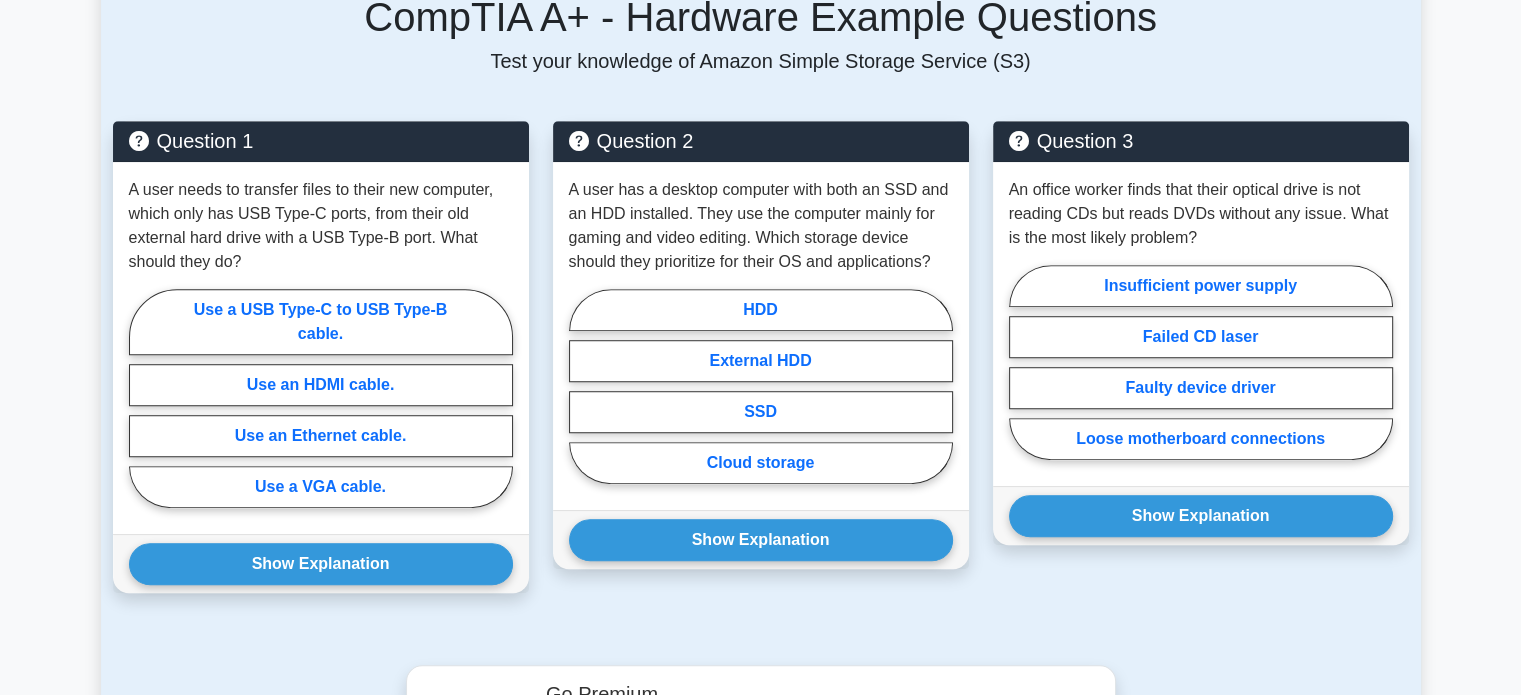 scroll, scrollTop: 1356, scrollLeft: 0, axis: vertical 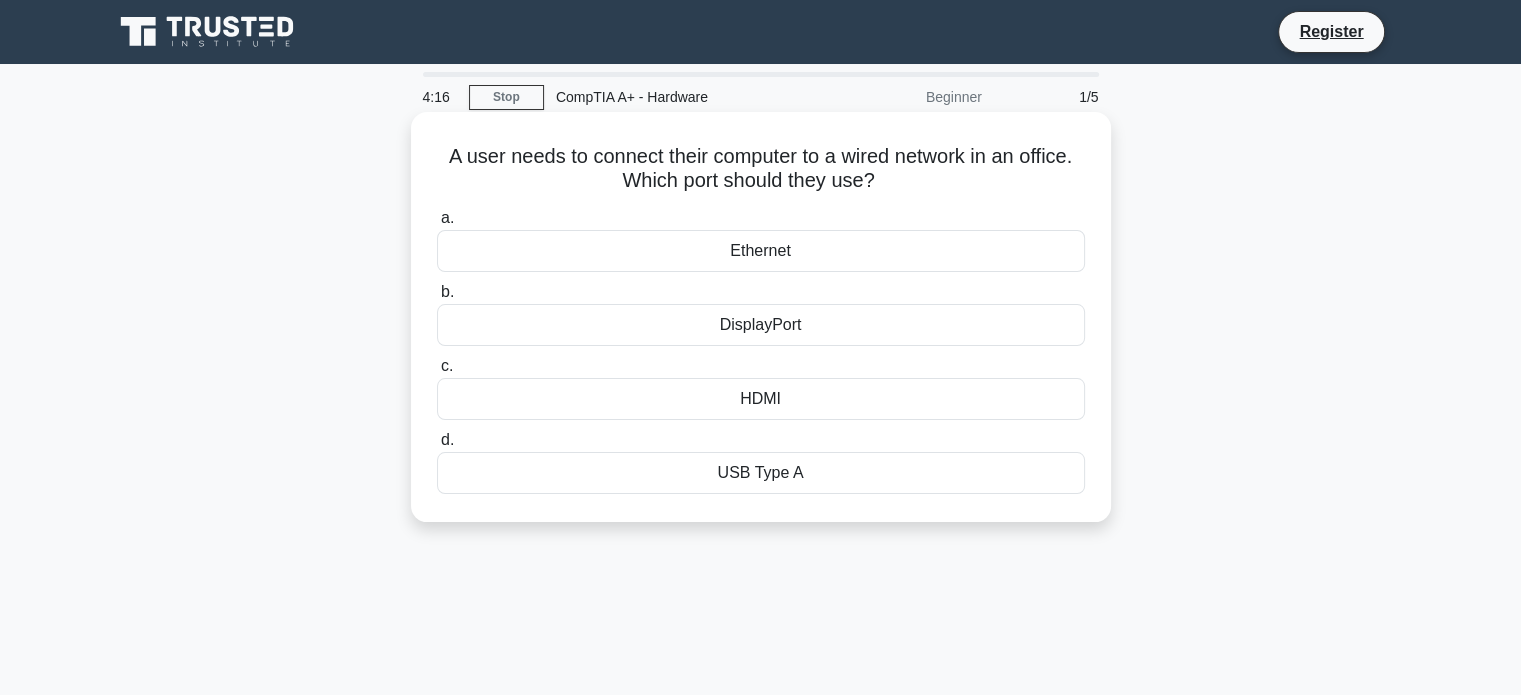 click on "Ethernet" at bounding box center [761, 251] 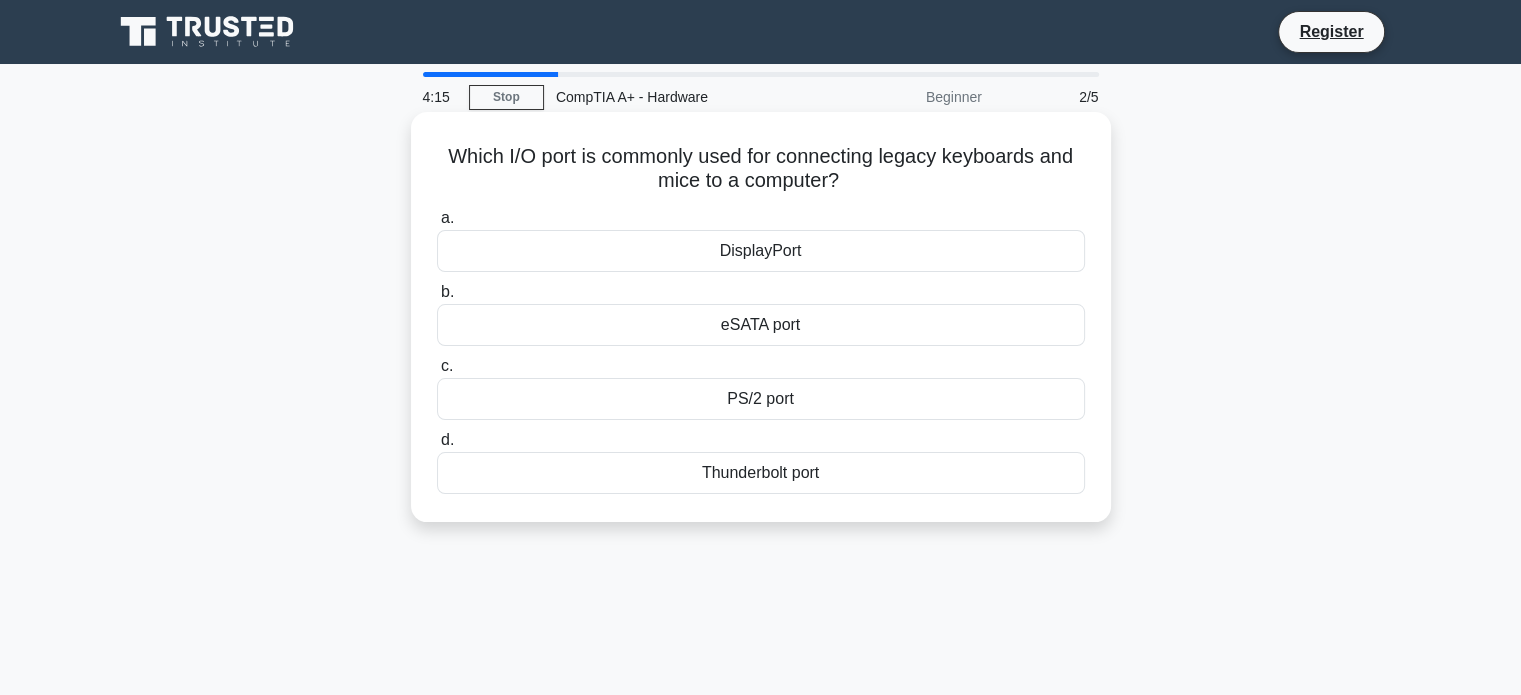 click on "a.
DisplayPort" at bounding box center [761, 239] 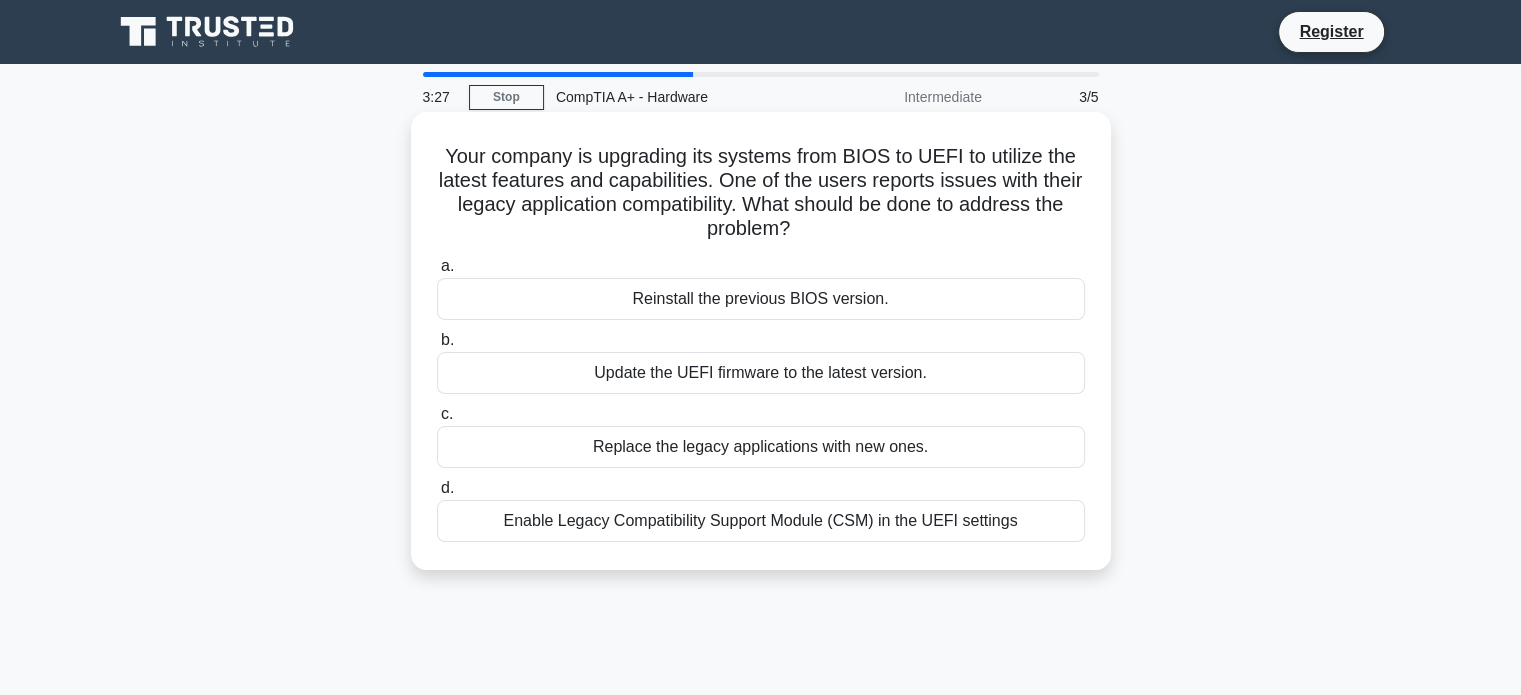 click on "Reinstall the previous BIOS version." at bounding box center [761, 299] 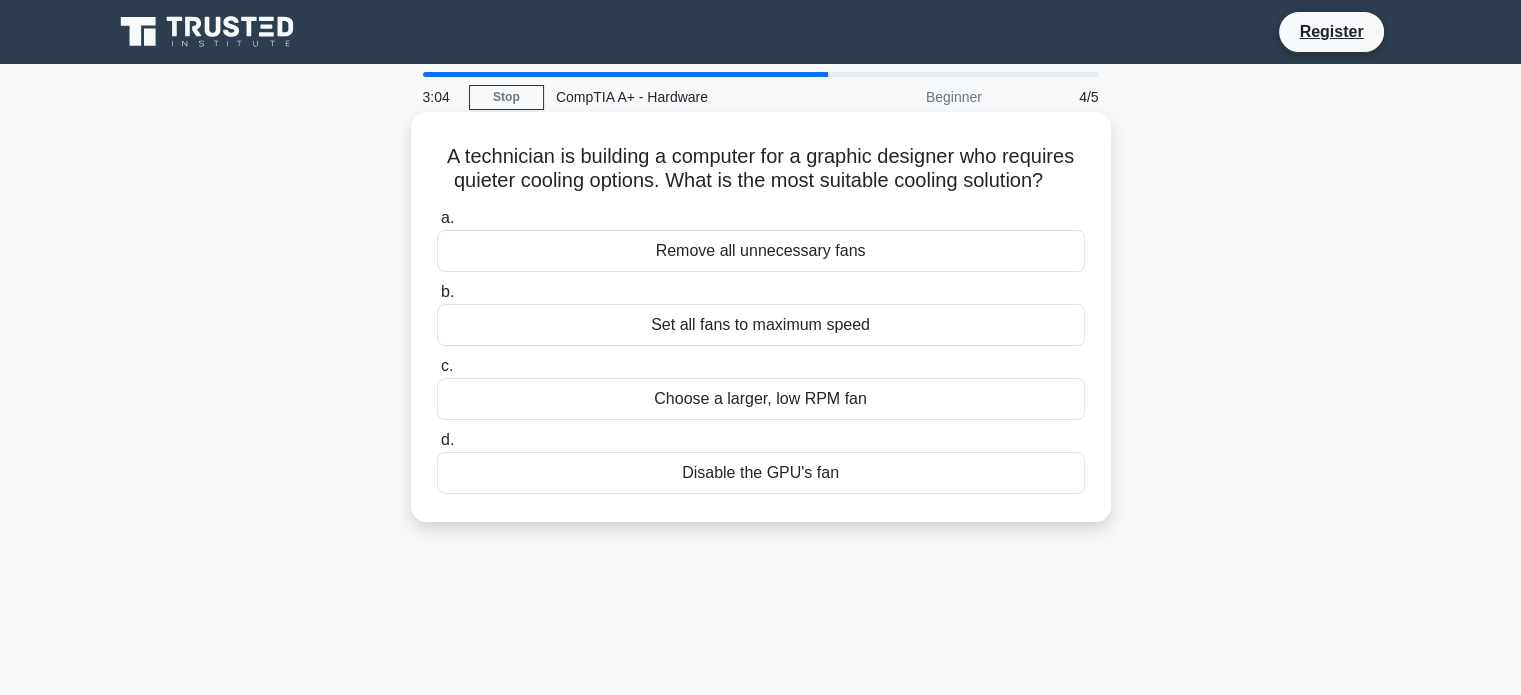 click on "Set all fans to maximum speed" at bounding box center (761, 325) 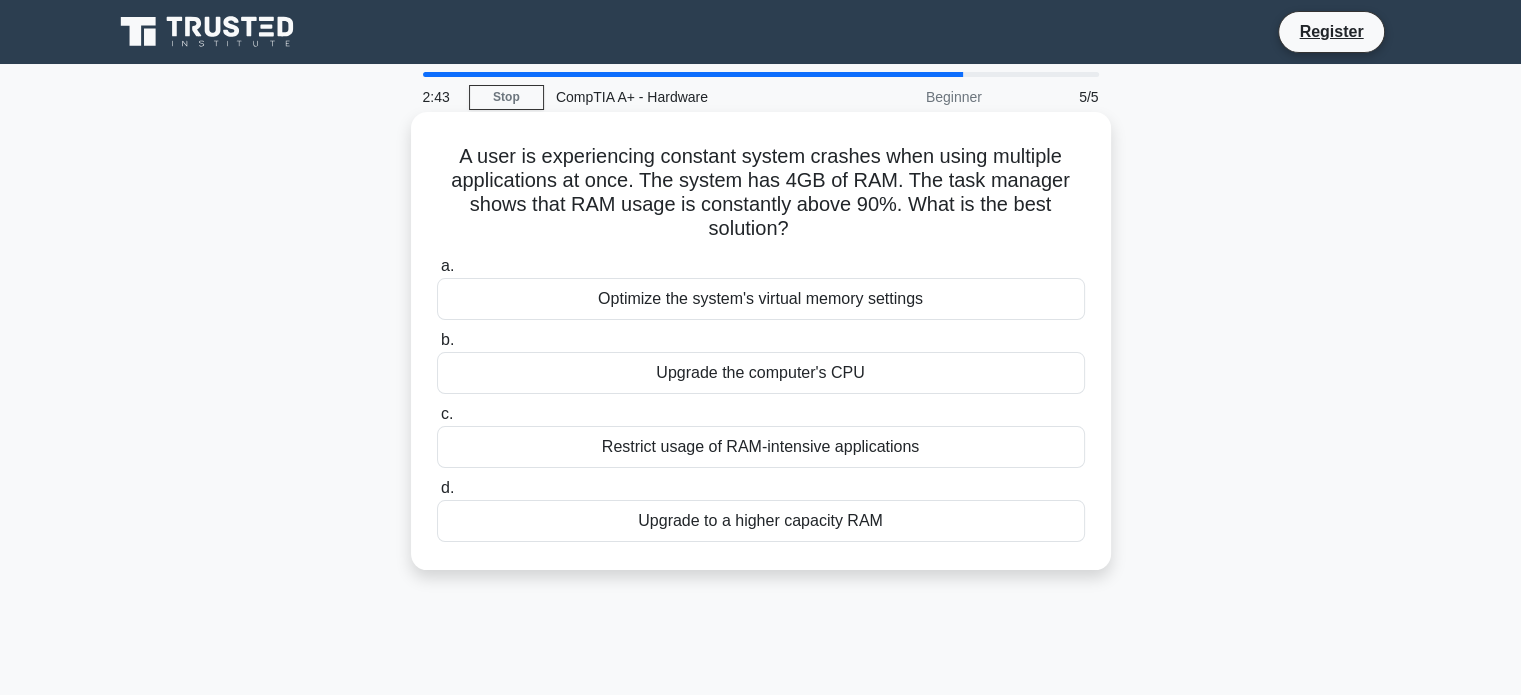 click on "Optimize the system's virtual memory settings" at bounding box center [761, 299] 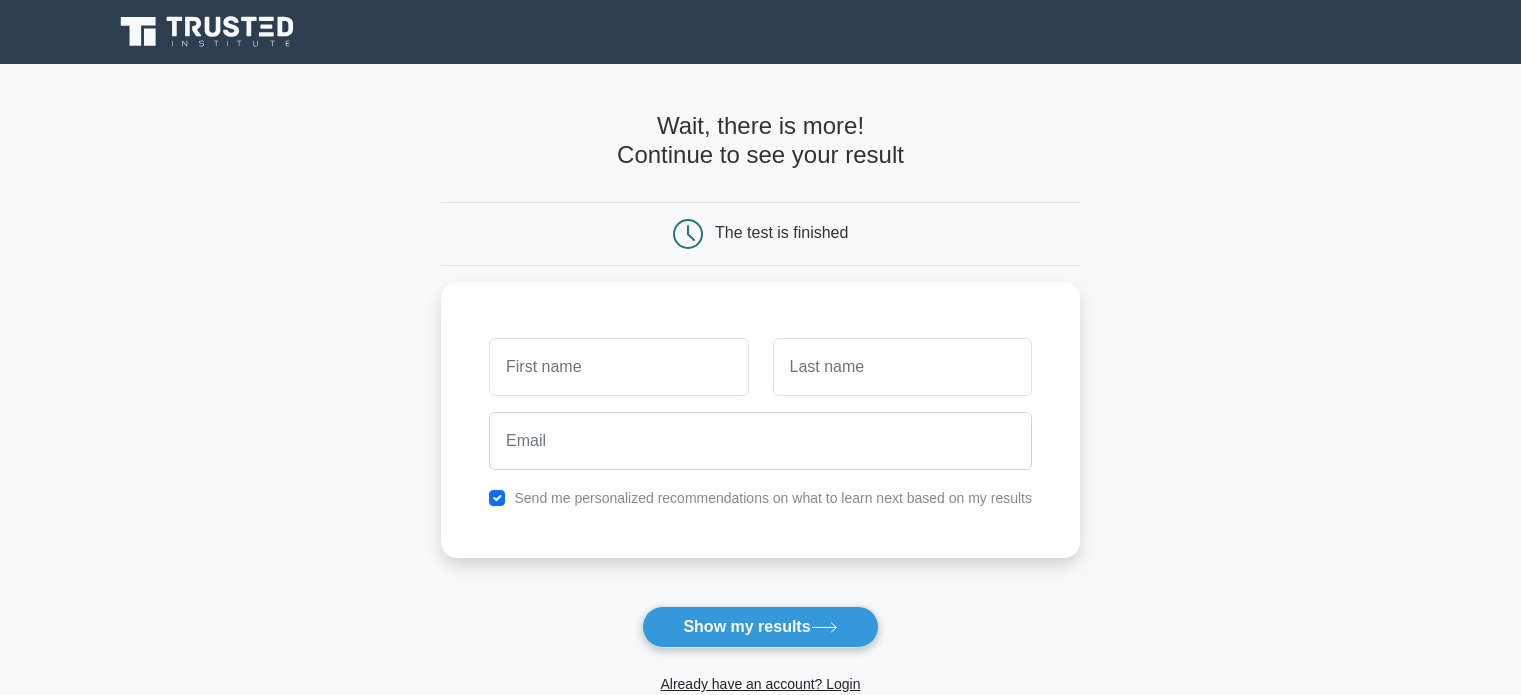 scroll, scrollTop: 0, scrollLeft: 0, axis: both 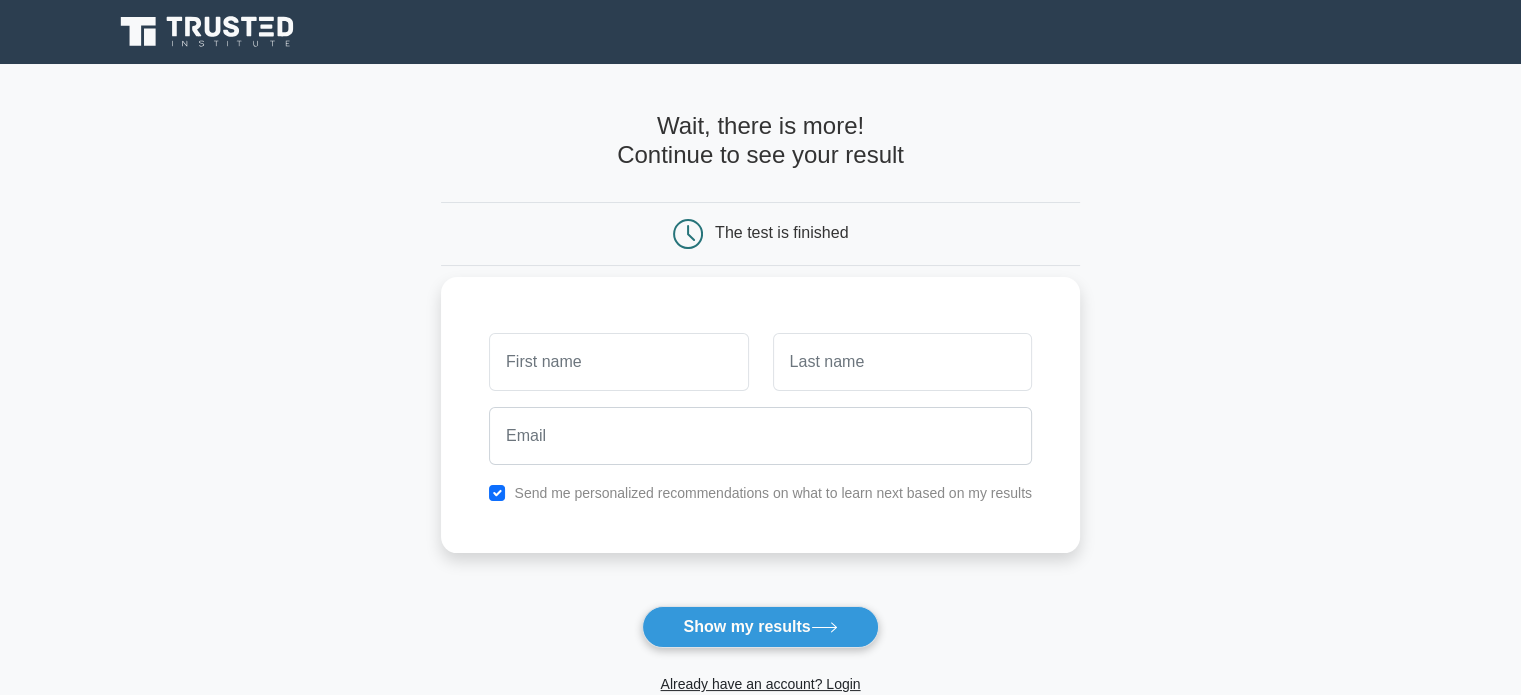 click at bounding box center (618, 362) 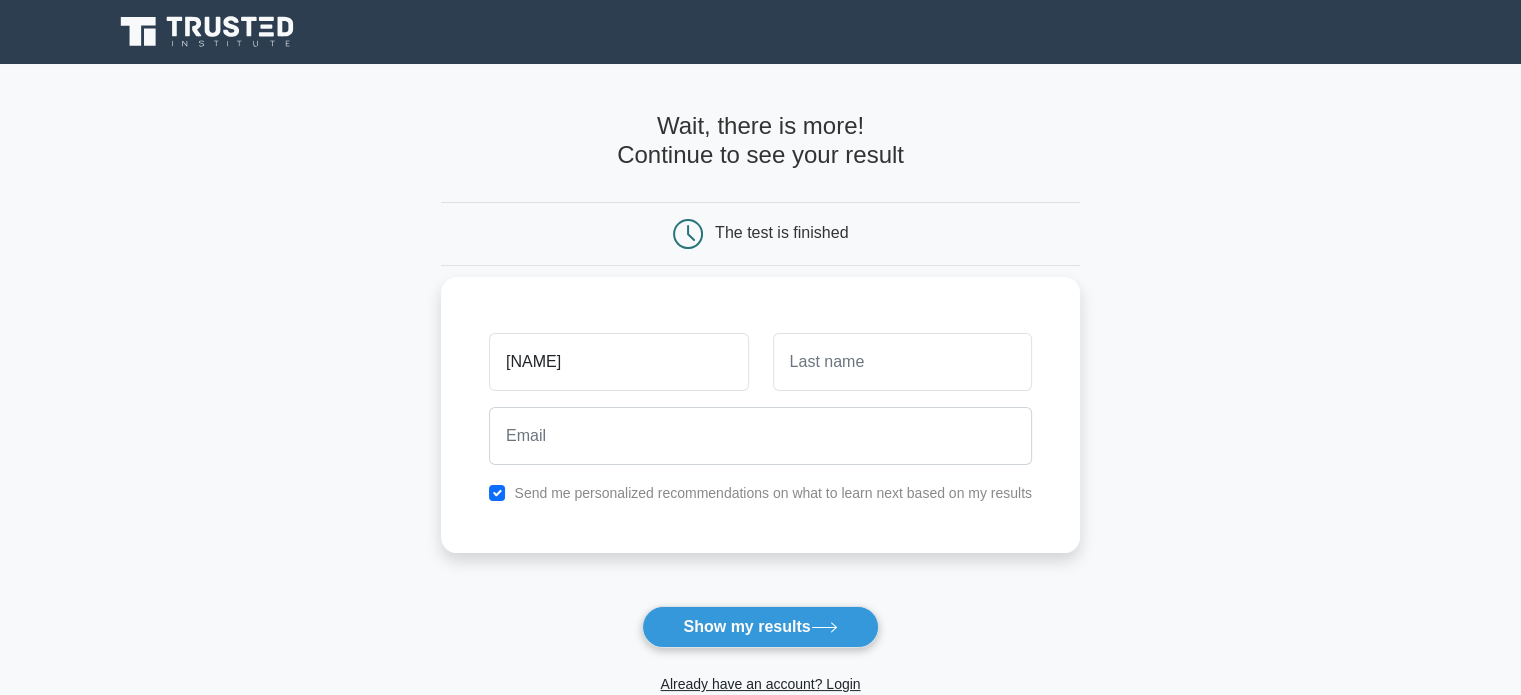 drag, startPoint x: 829, startPoint y: 393, endPoint x: 837, endPoint y: 384, distance: 12.0415945 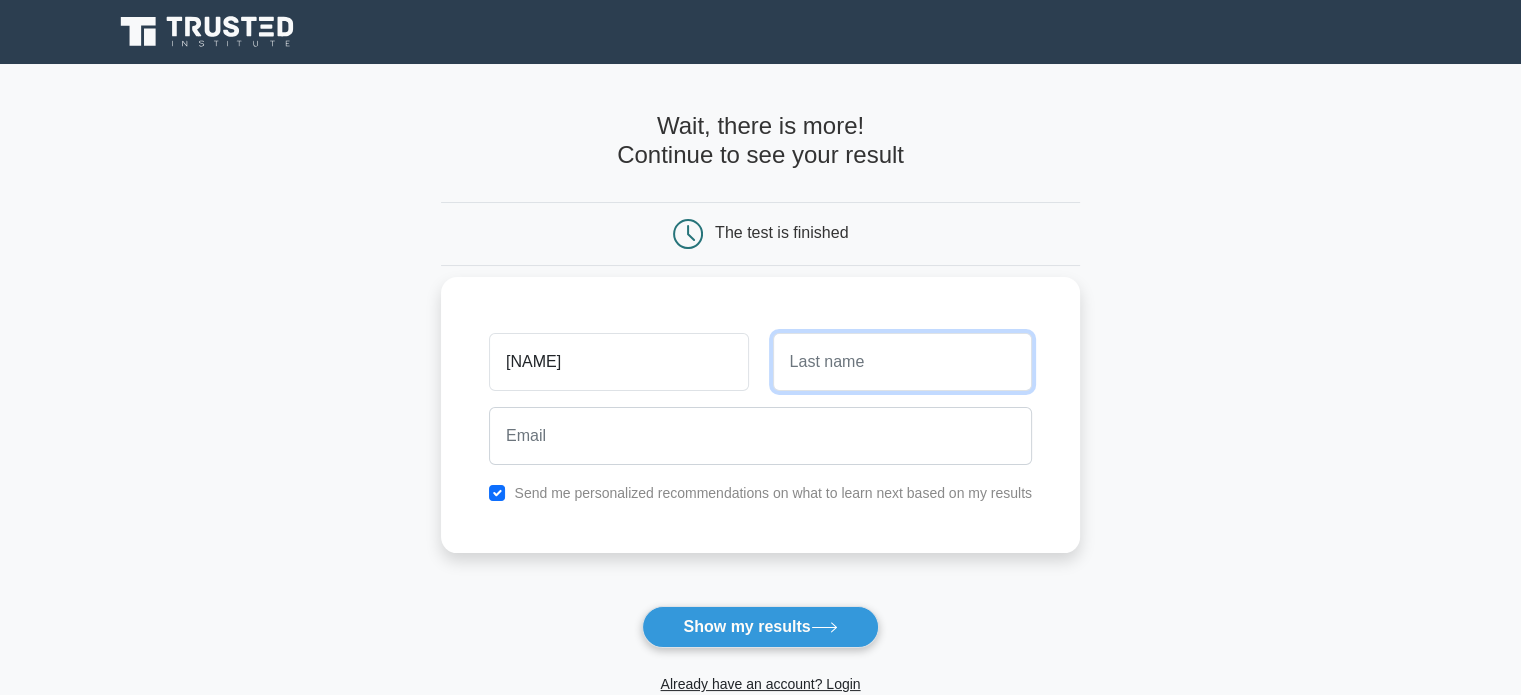 click at bounding box center [902, 362] 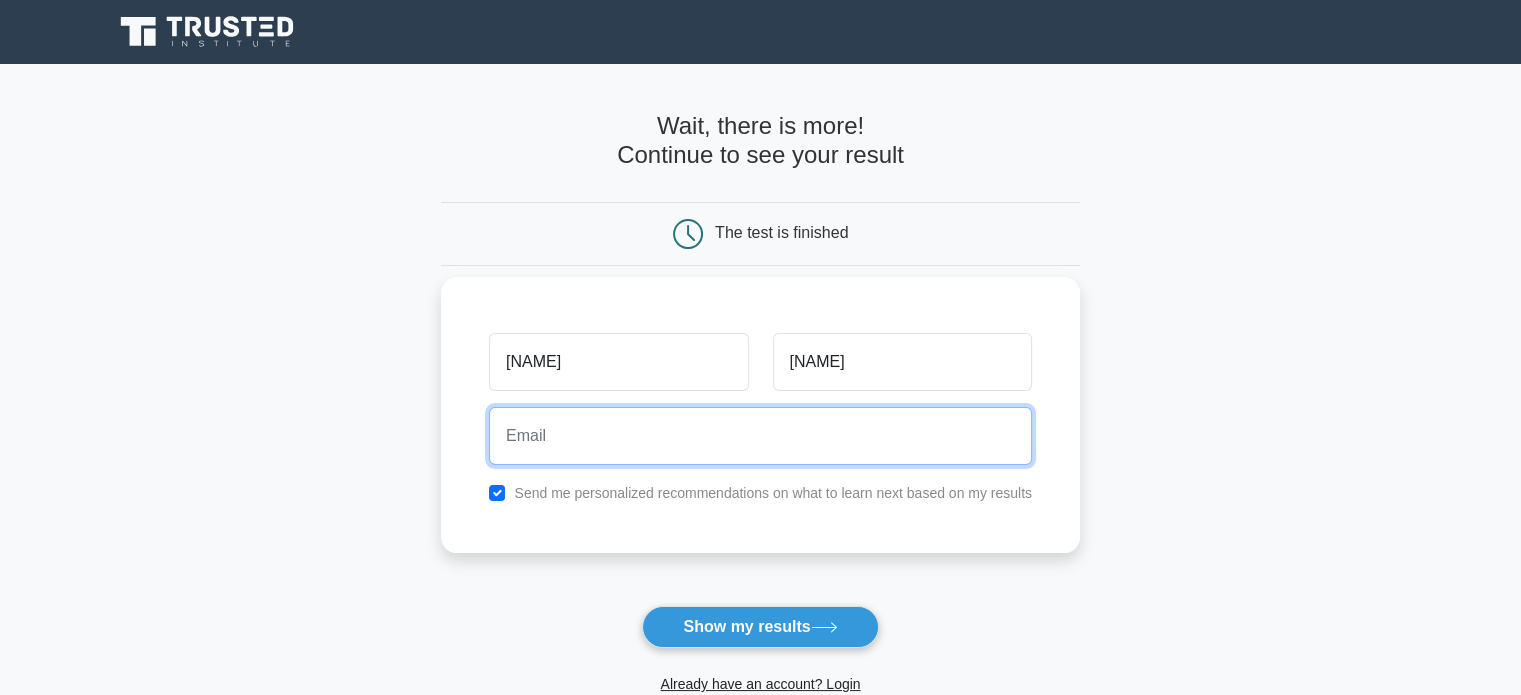 click at bounding box center [760, 436] 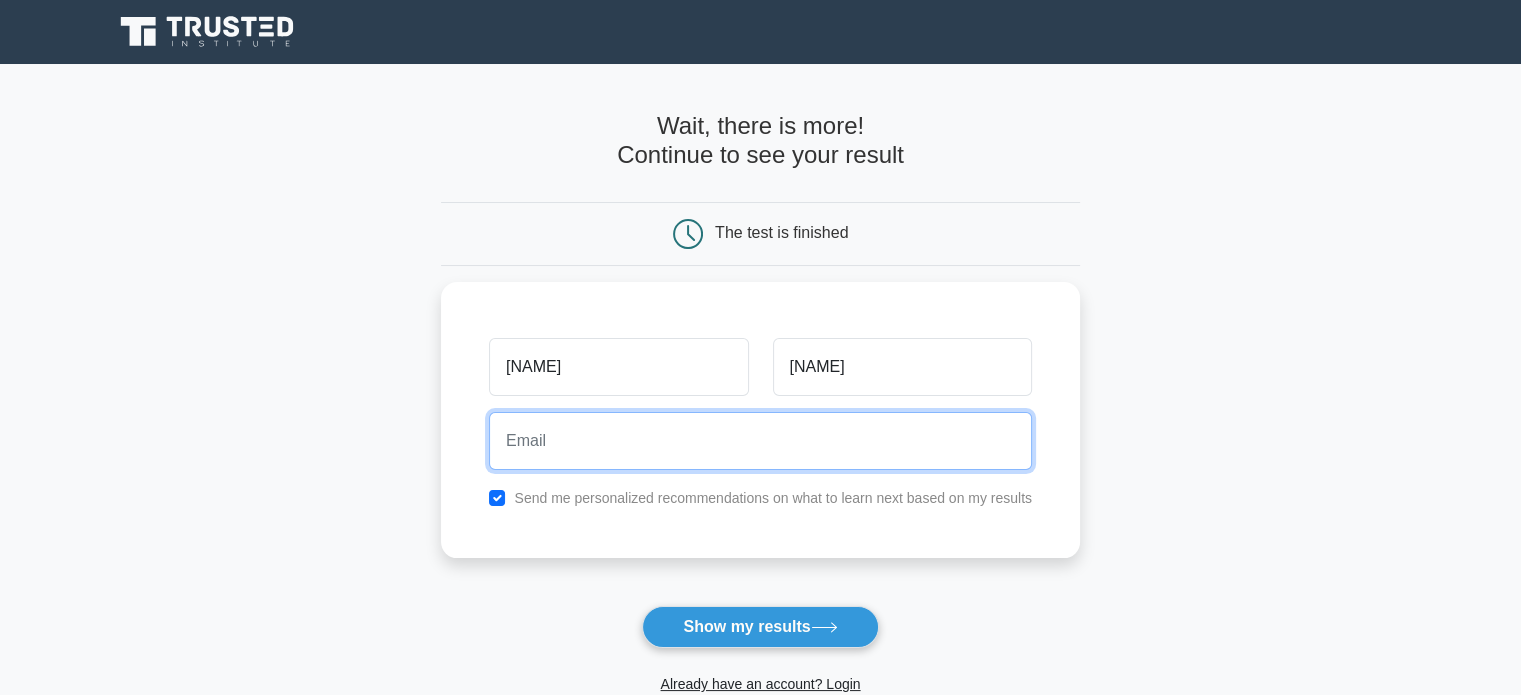 type on "canalizadeneriman@gmail.com" 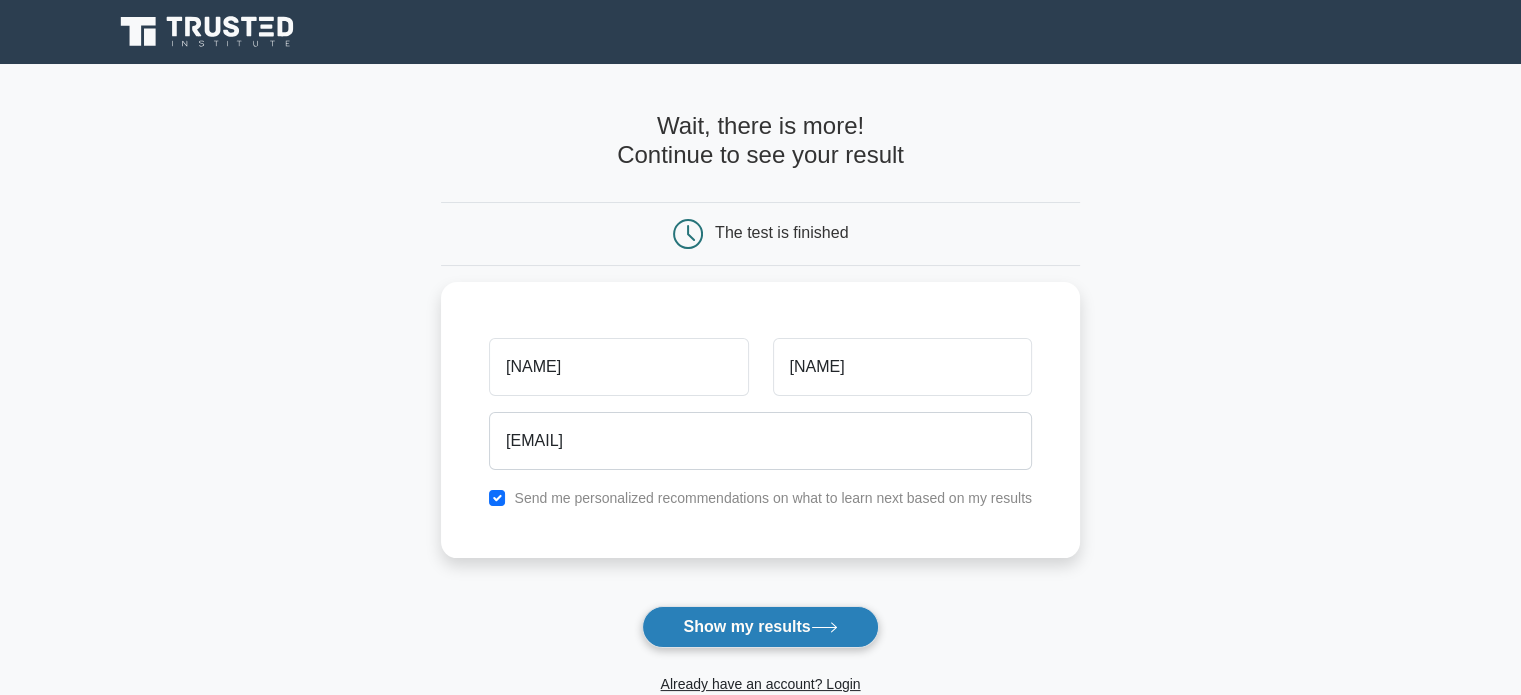 click on "Show my results" at bounding box center [760, 627] 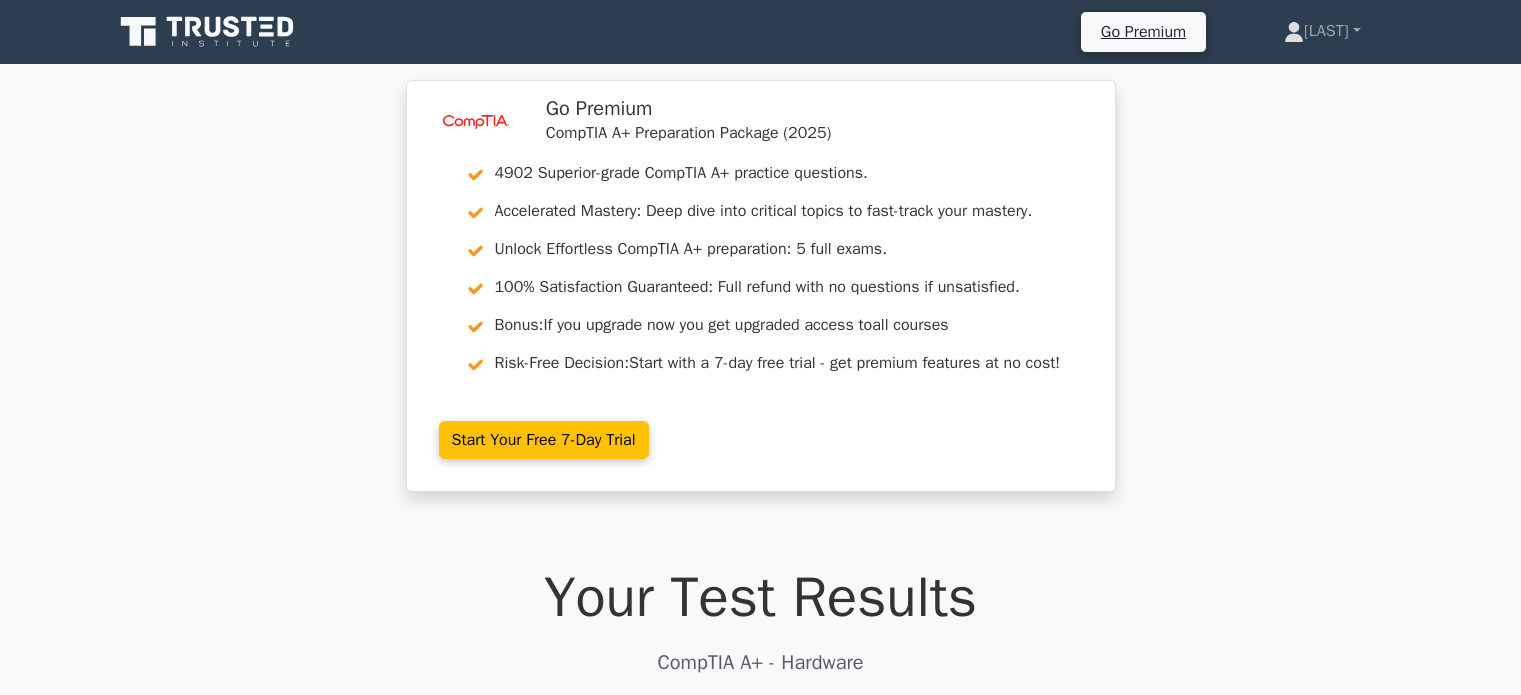 scroll, scrollTop: 0, scrollLeft: 0, axis: both 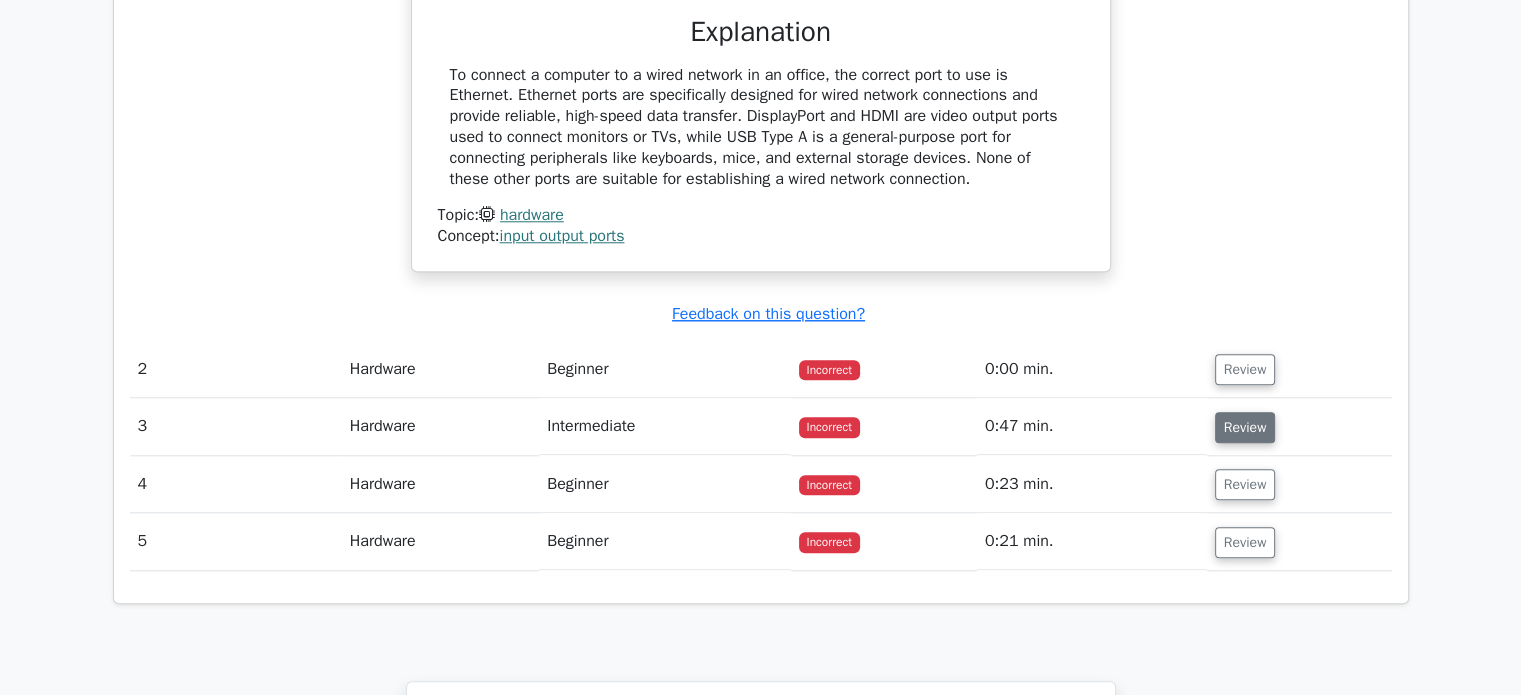 click on "Review" at bounding box center (1245, 427) 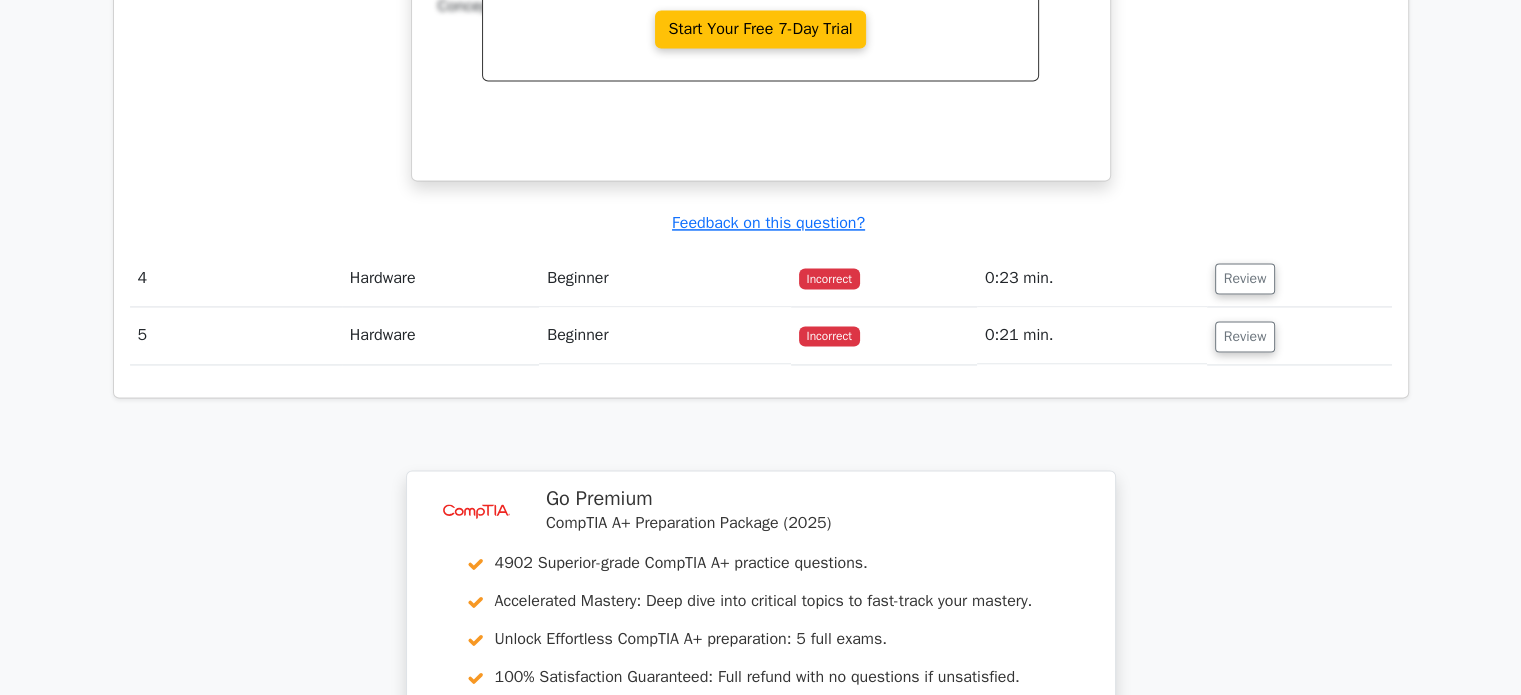 scroll, scrollTop: 2965, scrollLeft: 0, axis: vertical 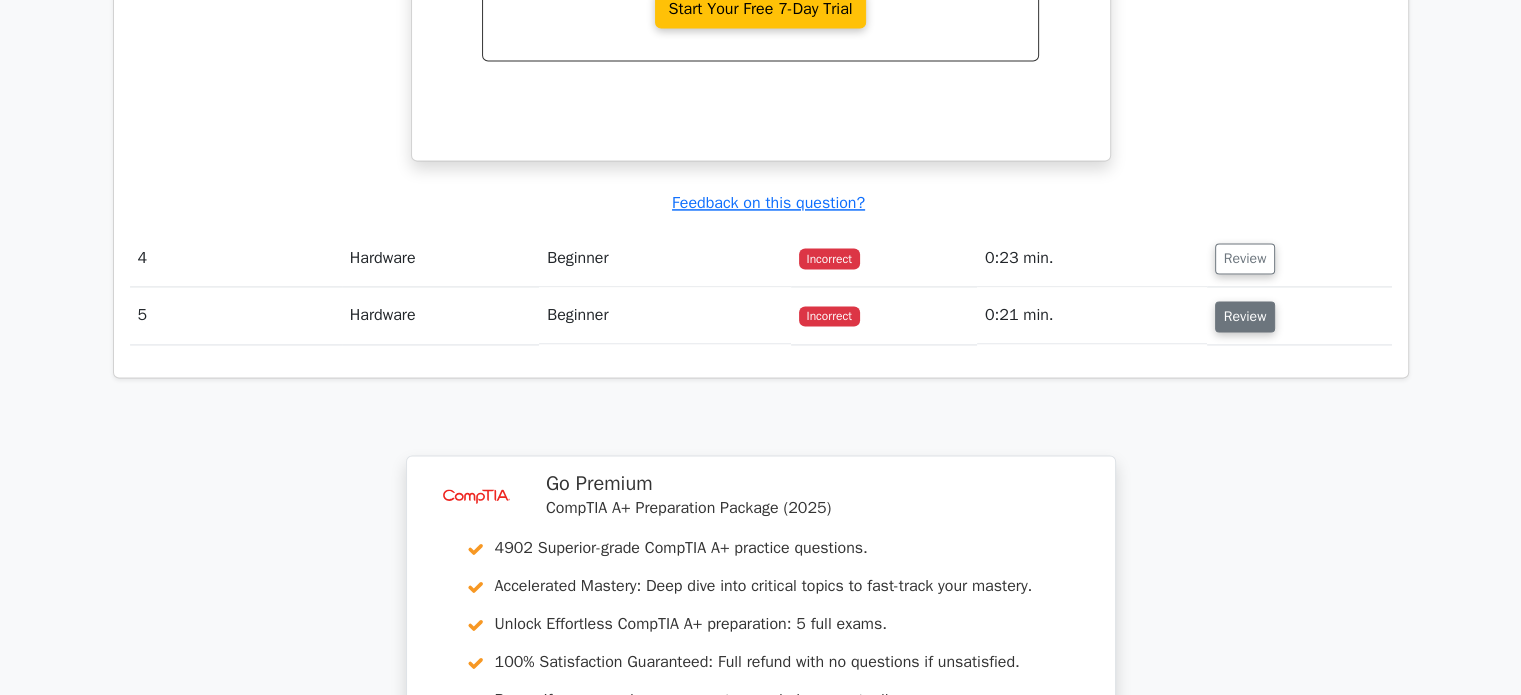 click on "Review" at bounding box center (1245, 316) 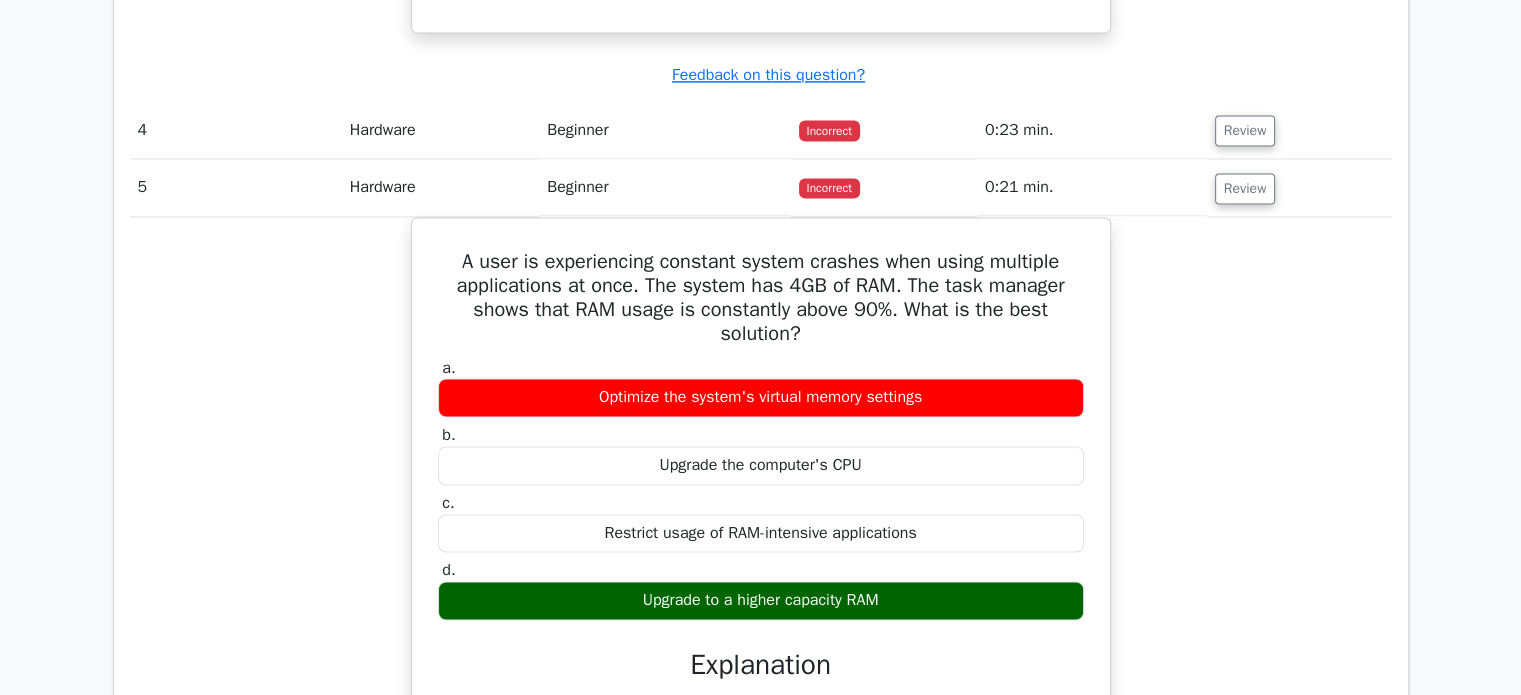 scroll, scrollTop: 3086, scrollLeft: 0, axis: vertical 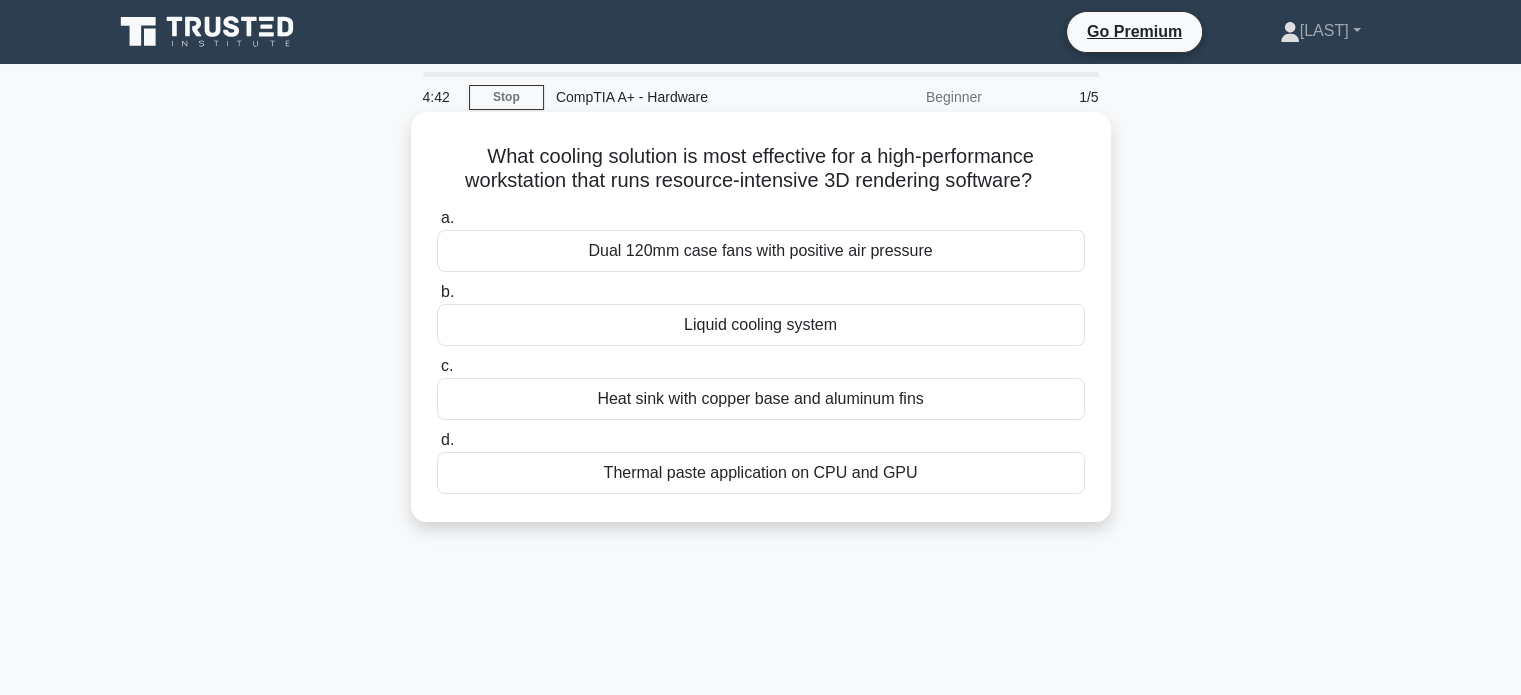 click on "Liquid cooling system" at bounding box center [761, 325] 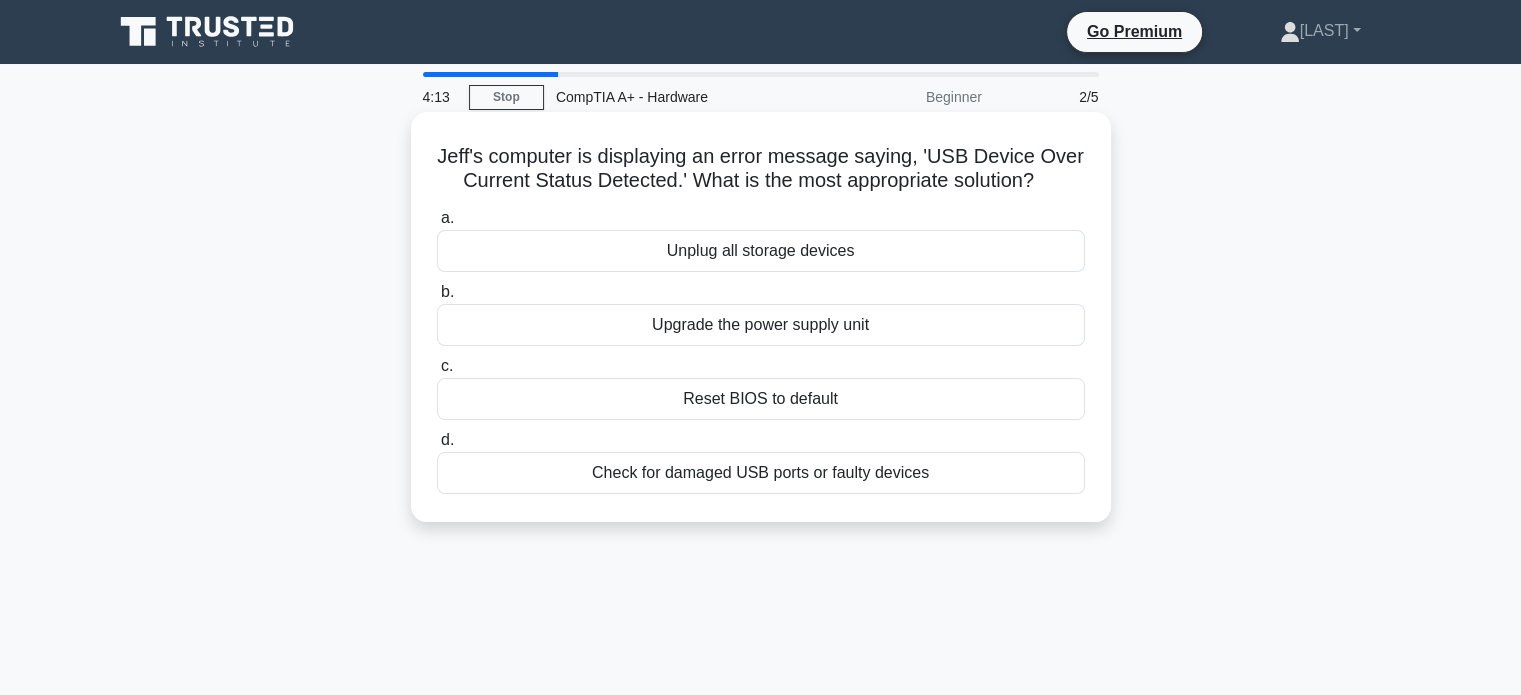 click on "Check for damaged USB ports or faulty devices" at bounding box center [761, 473] 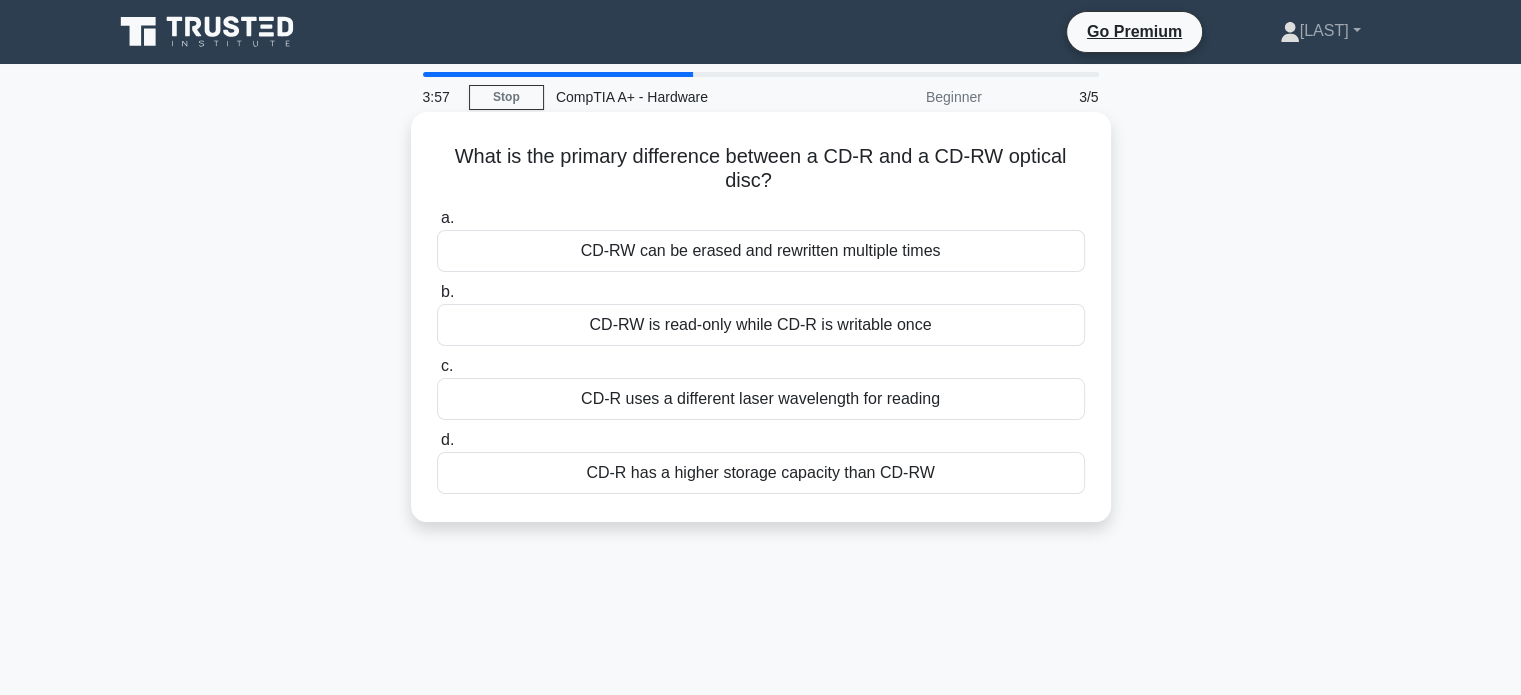 click on "CD-RW can be erased and rewritten multiple times" at bounding box center [761, 251] 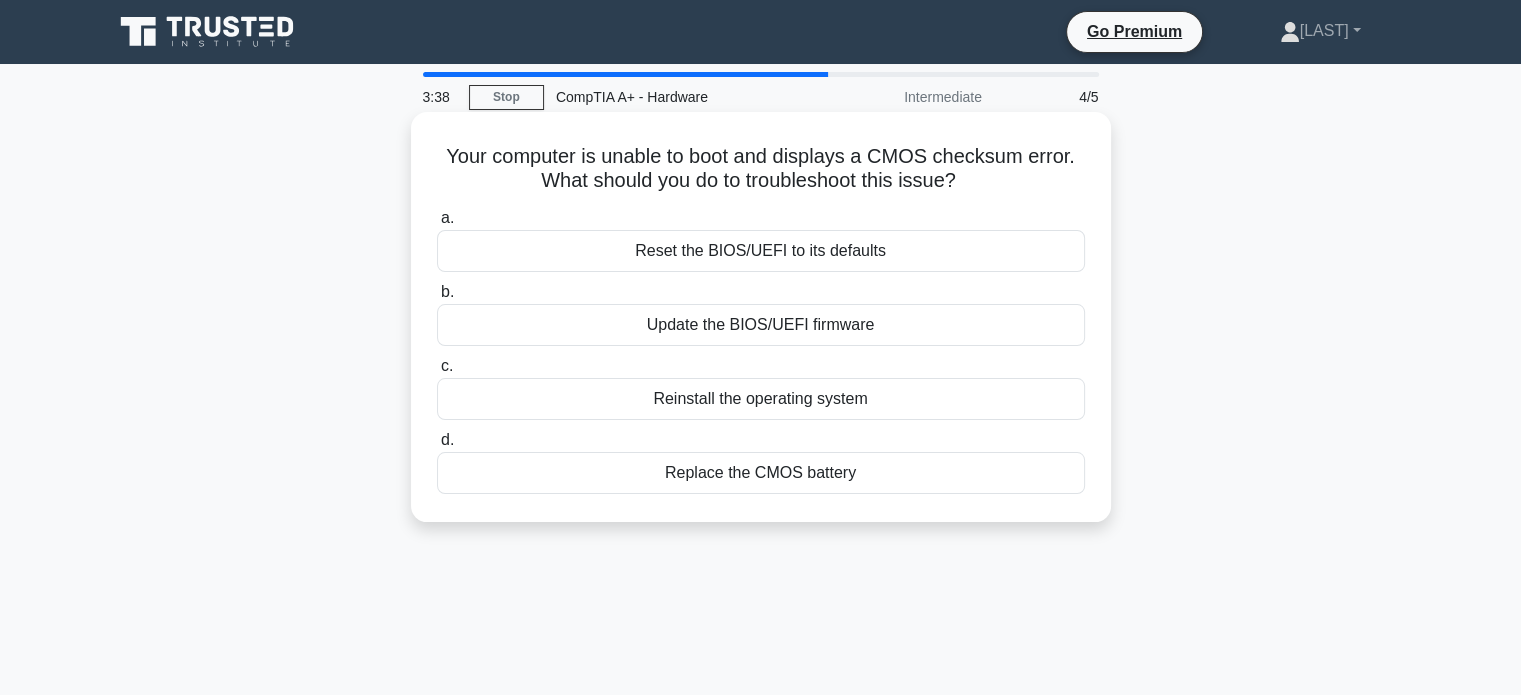 click on "Replace the CMOS battery" at bounding box center (761, 473) 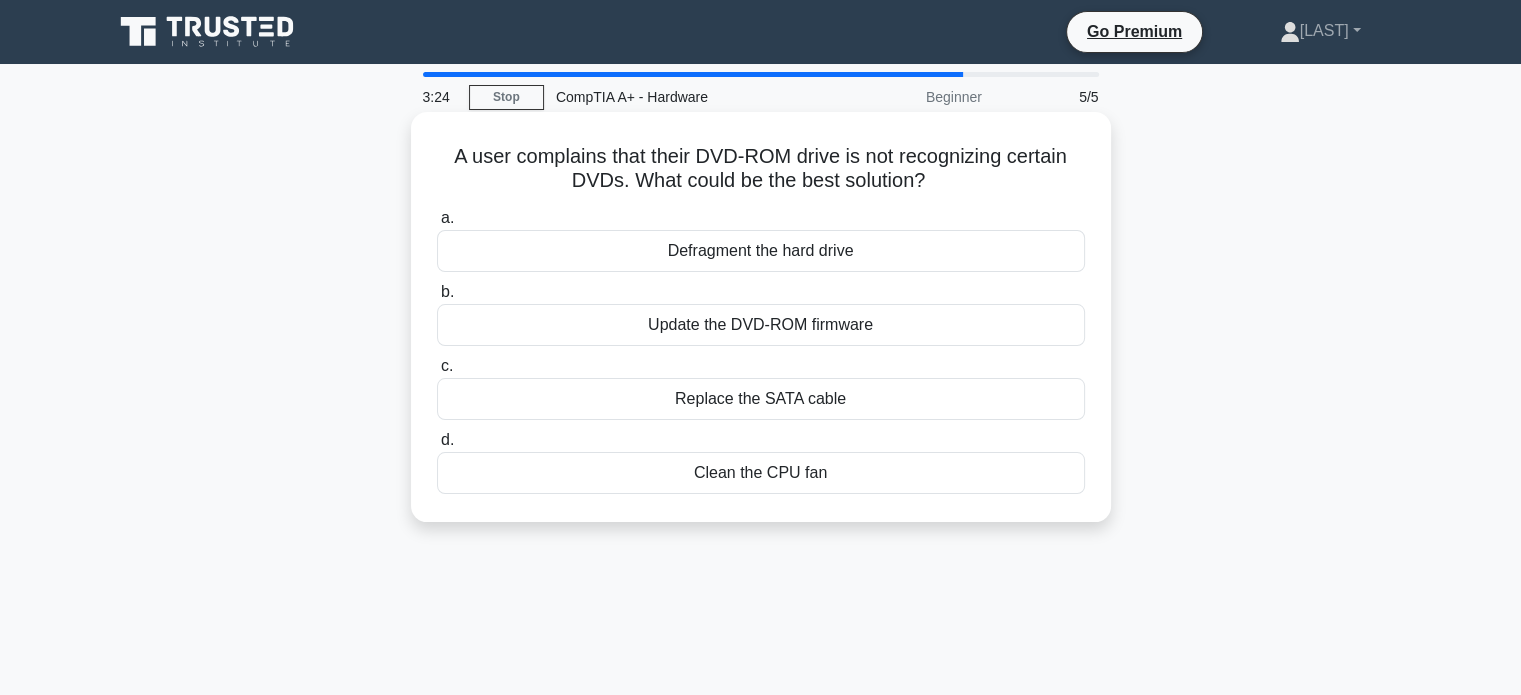 click on "Defragment the hard drive" at bounding box center (761, 251) 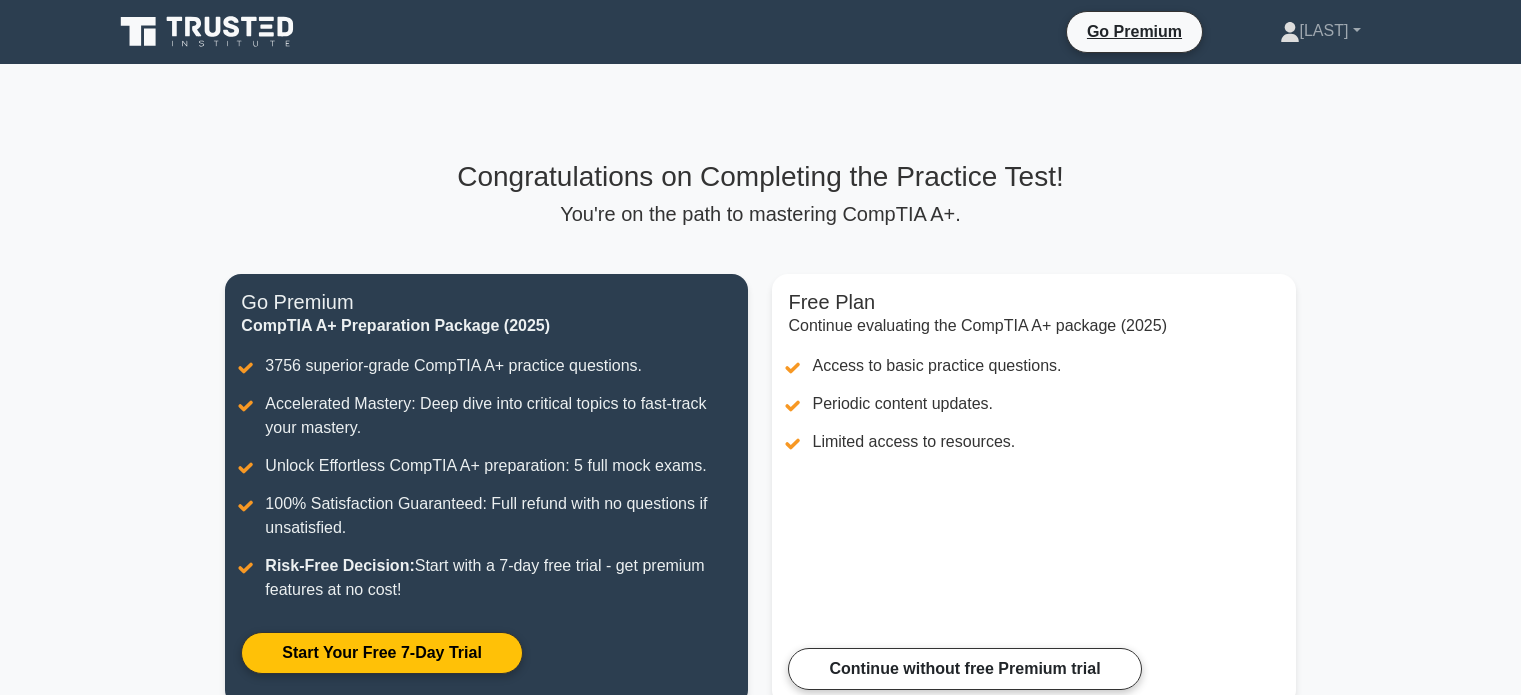 scroll, scrollTop: 0, scrollLeft: 0, axis: both 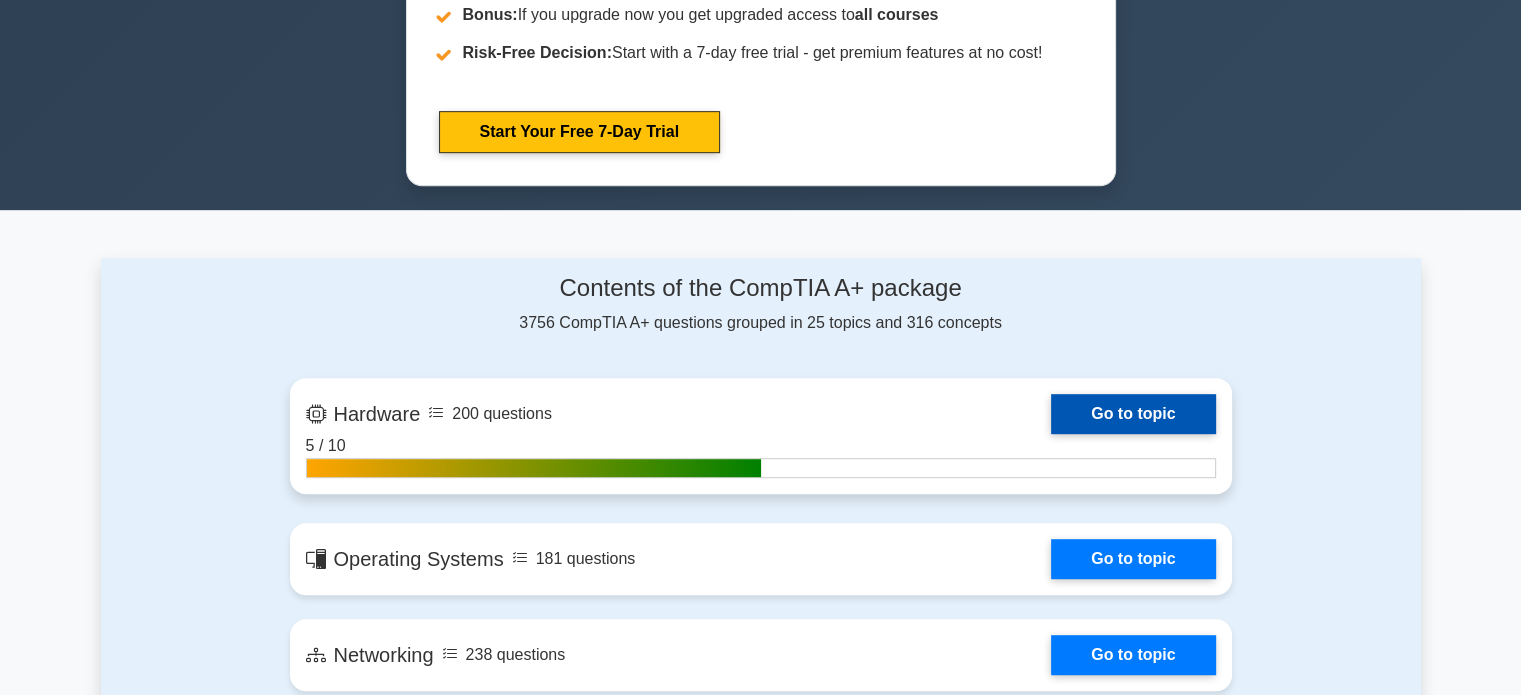 click on "Go to topic" at bounding box center [1133, 414] 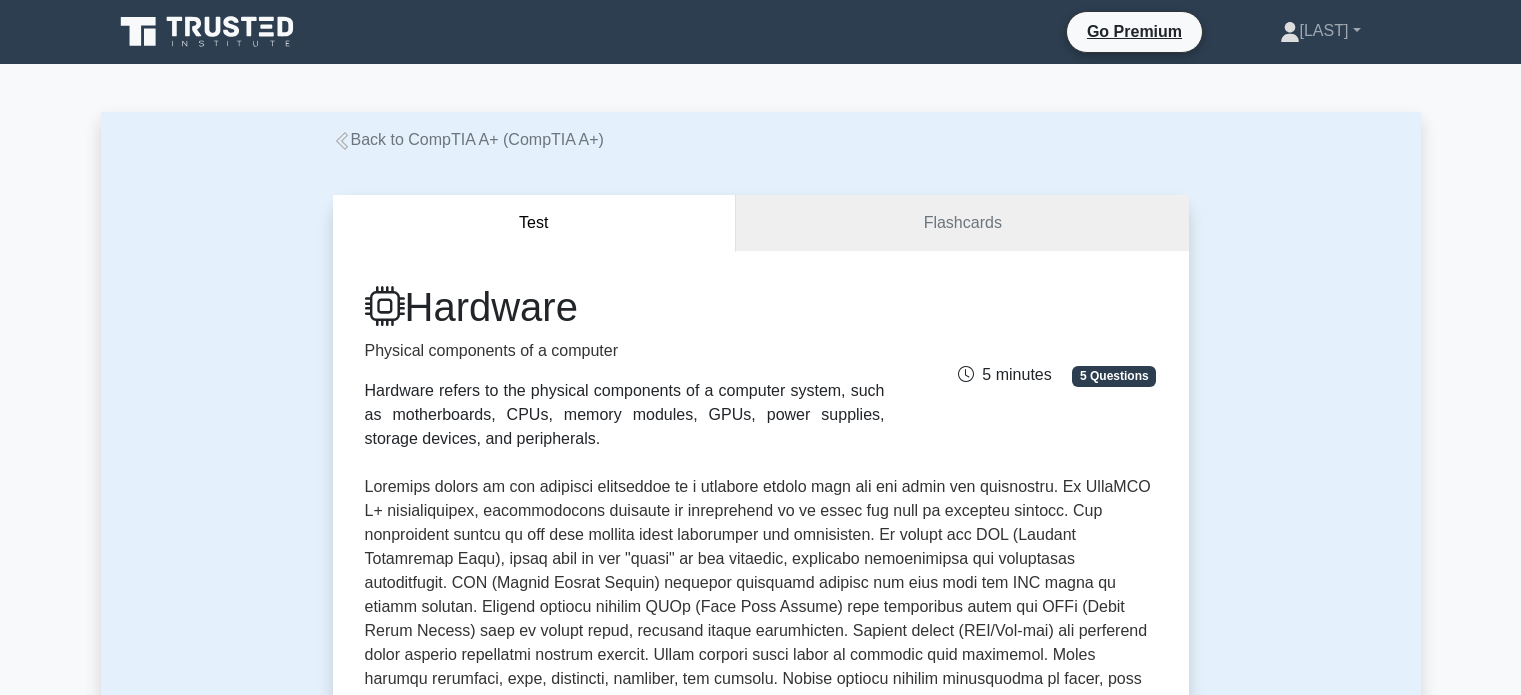 scroll, scrollTop: 0, scrollLeft: 0, axis: both 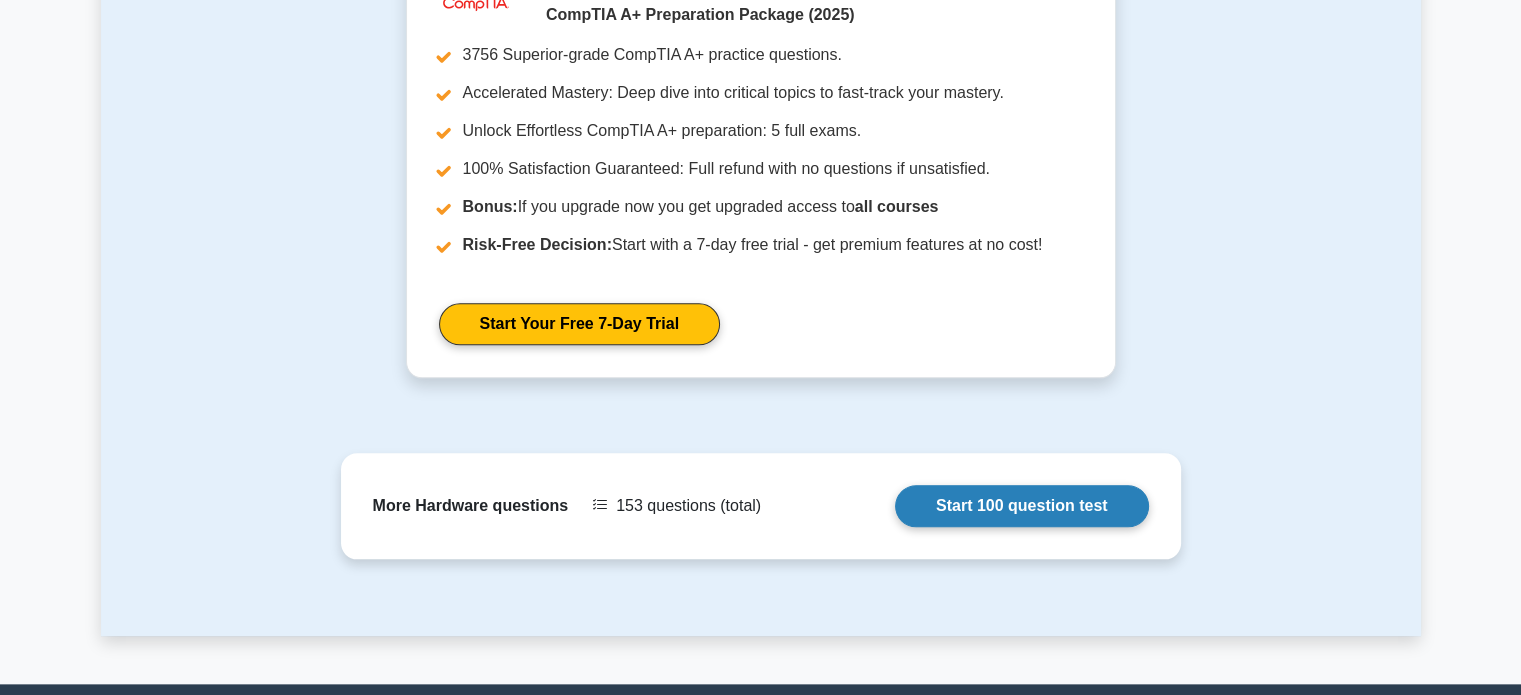 click on "Start 100 question test" at bounding box center (1022, 506) 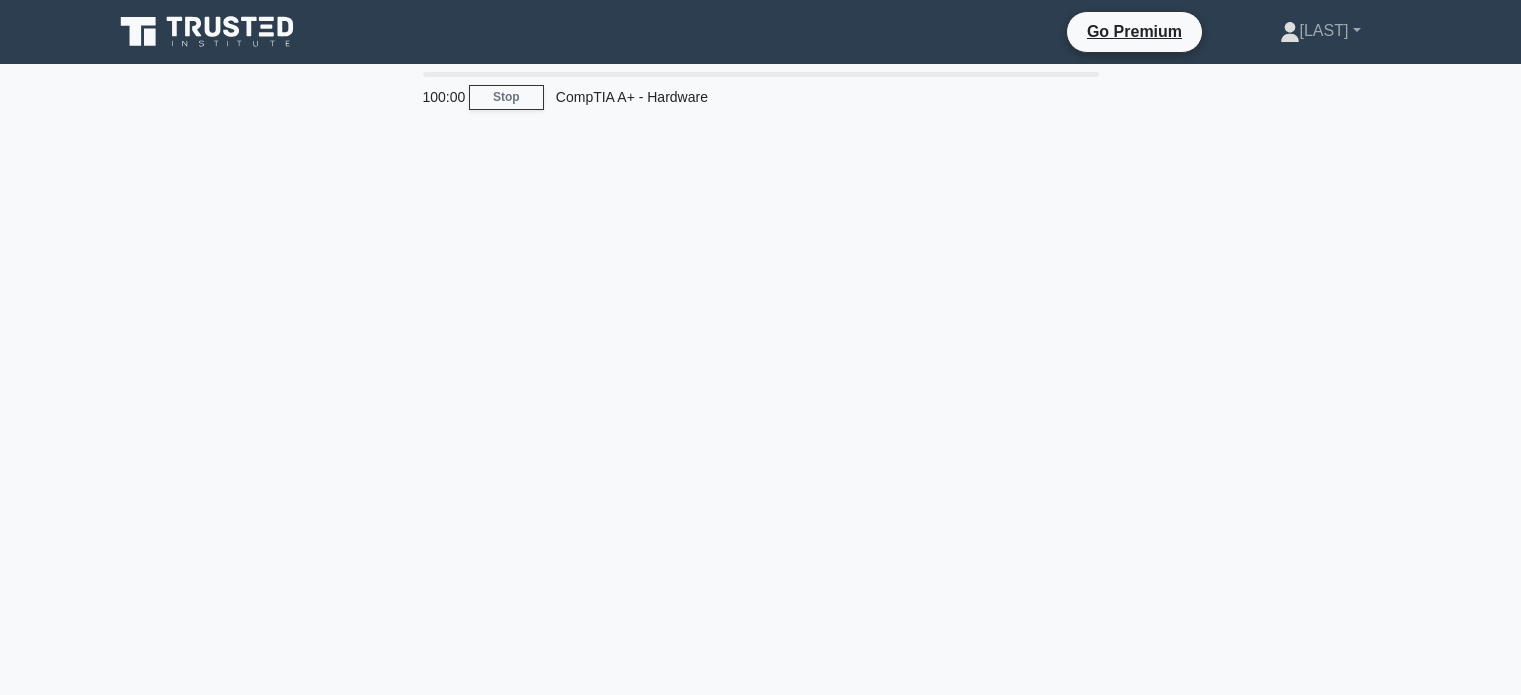 scroll, scrollTop: 0, scrollLeft: 0, axis: both 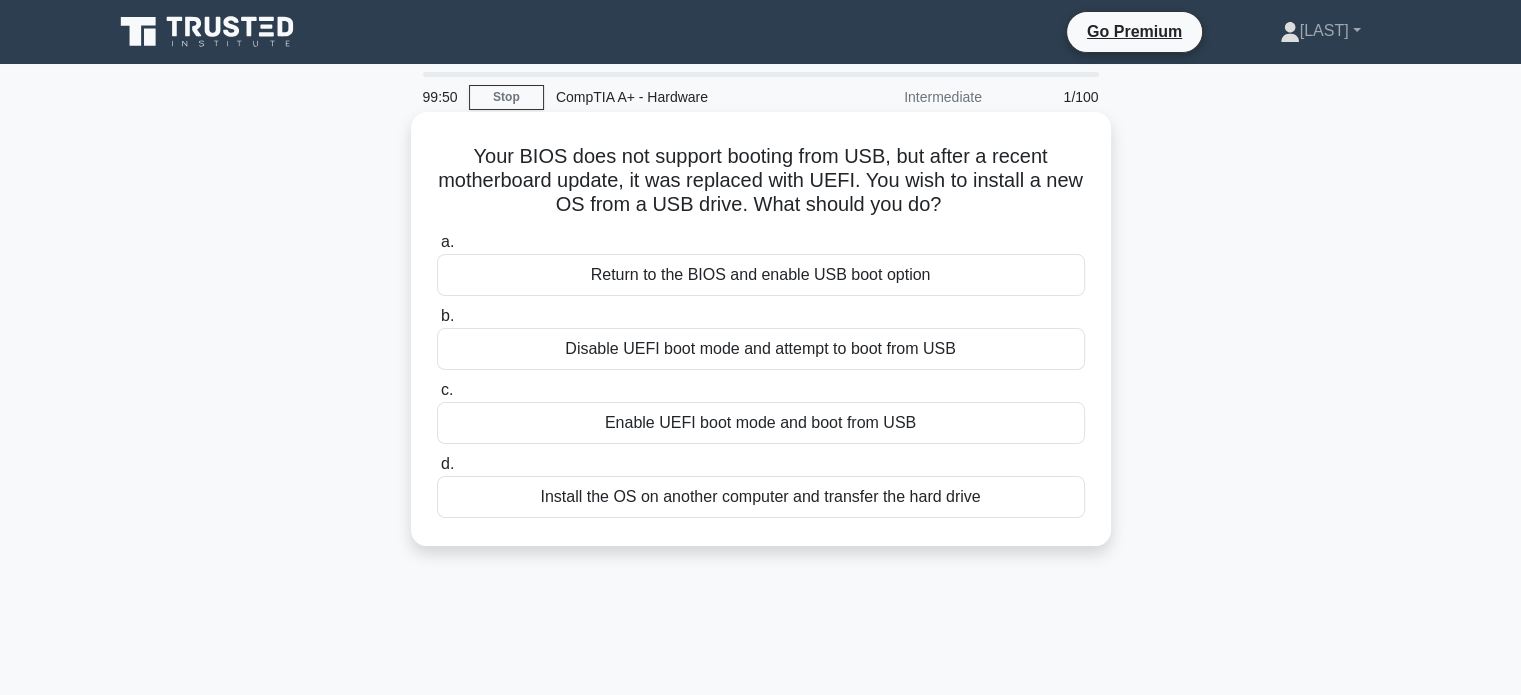 drag, startPoint x: 464, startPoint y: 150, endPoint x: 981, endPoint y: 210, distance: 520.47 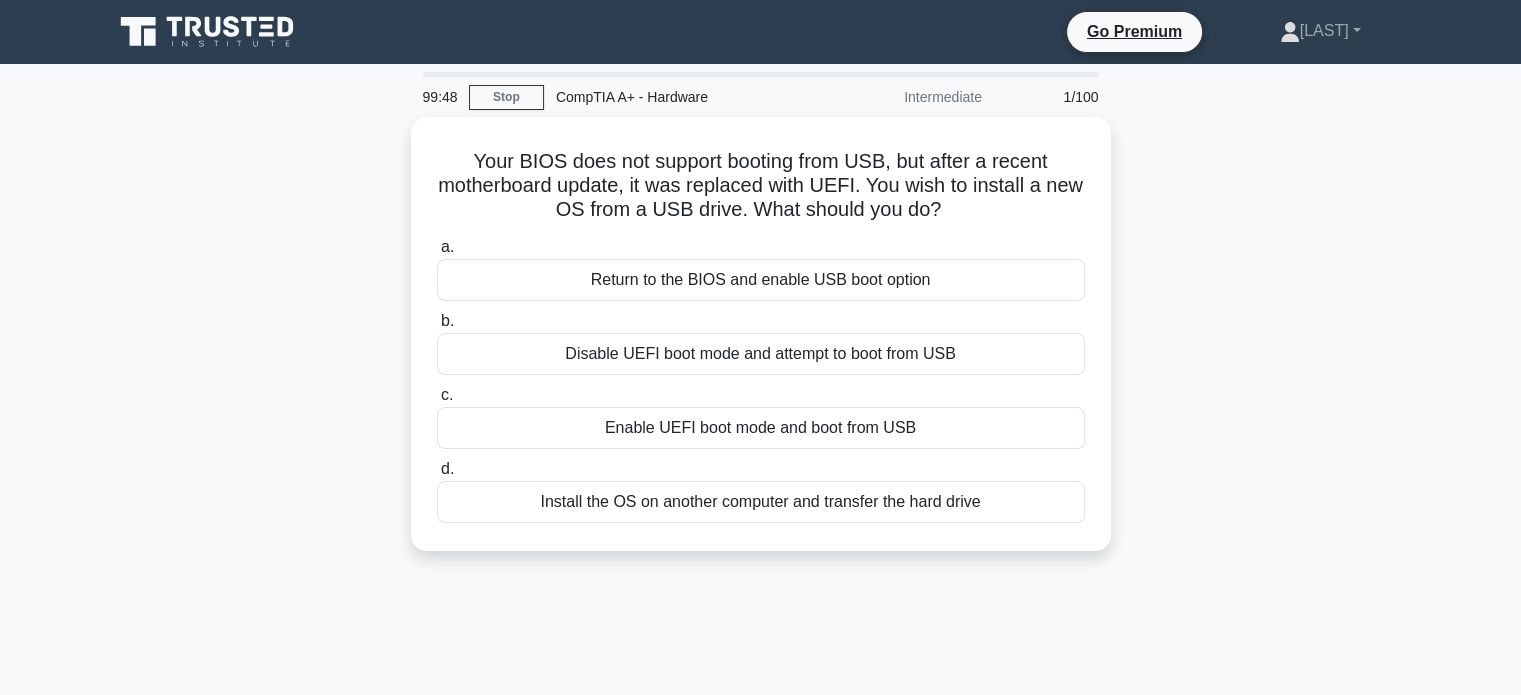 click at bounding box center (968, 218) 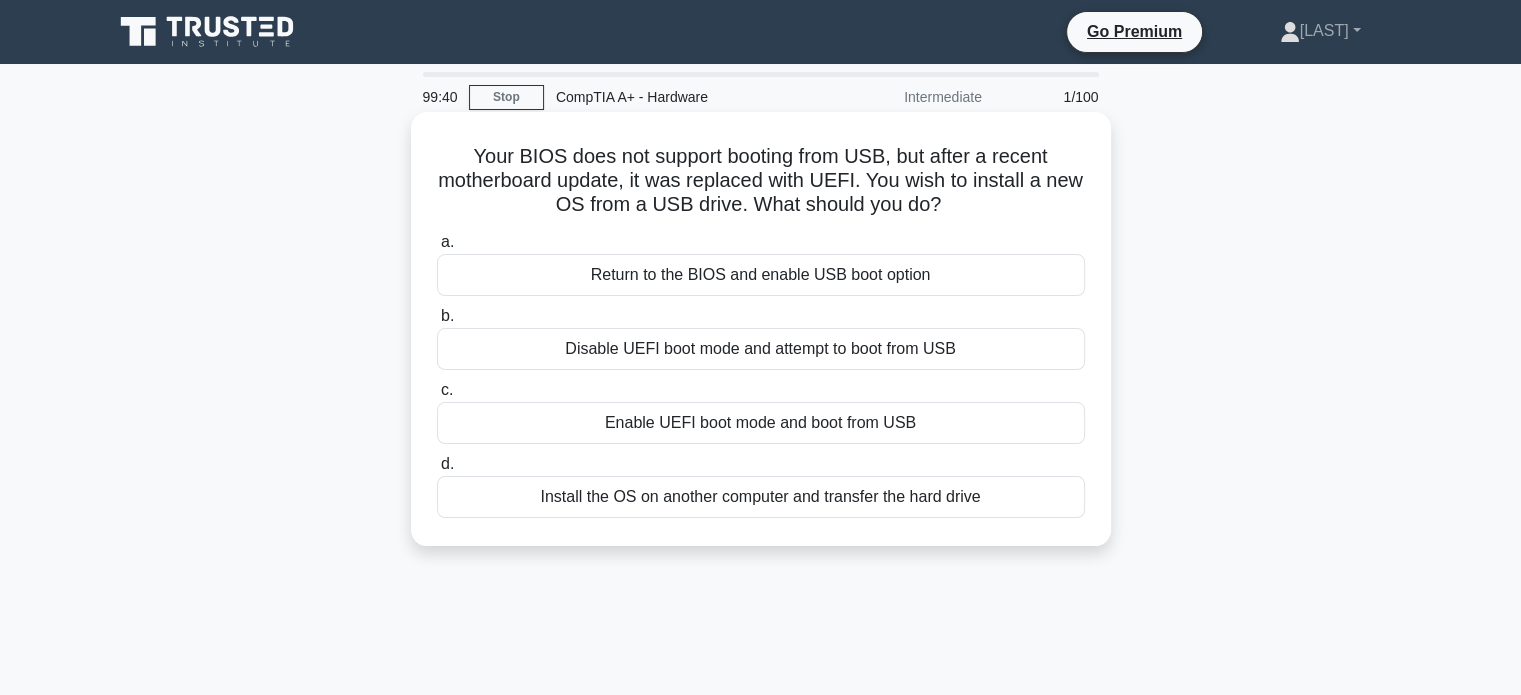 click on "Your BIOS does not support booting from USB, but after a recent motherboard update, it was replaced with UEFI. You wish to install a new OS from a USB drive. What should you do?
.spinner_0XTQ{transform-origin:center;animation:spinner_y6GP .75s linear infinite}@keyframes spinner_y6GP{100%{transform:rotate(360deg)}}" at bounding box center (761, 181) 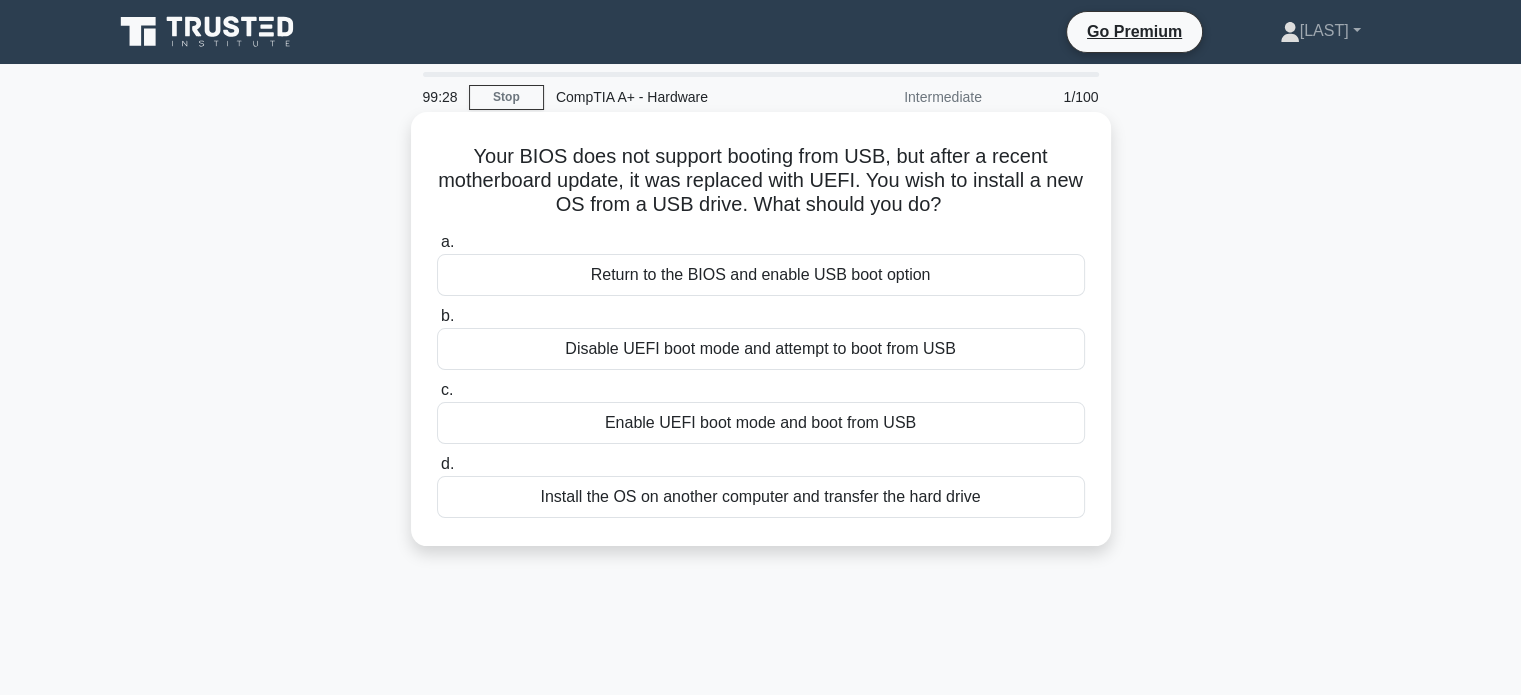click on "Enable UEFI boot mode and boot from USB" at bounding box center (761, 423) 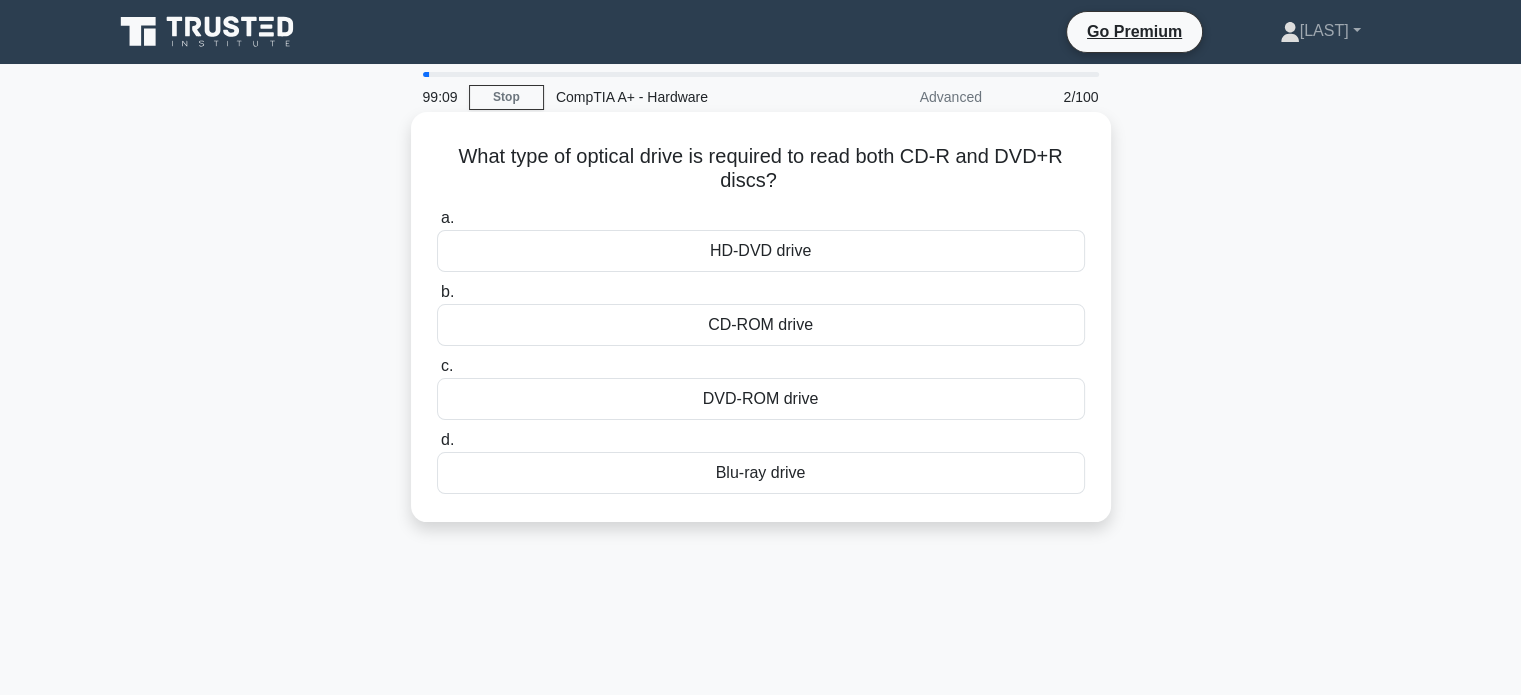 click on "DVD-ROM drive" at bounding box center (761, 399) 